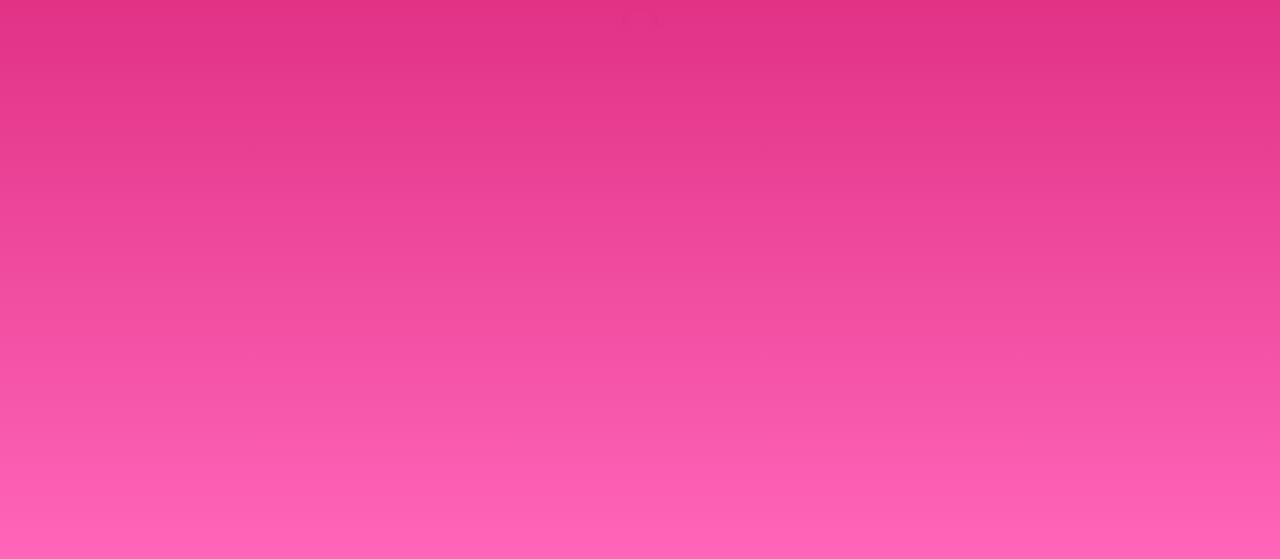 scroll, scrollTop: 0, scrollLeft: 0, axis: both 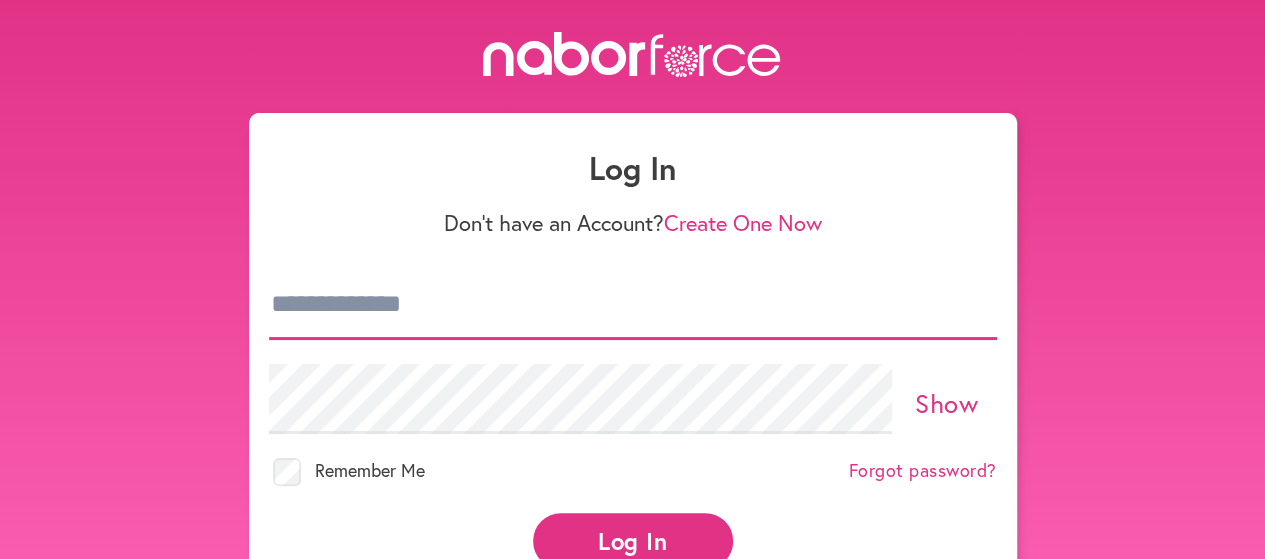 click at bounding box center (633, 305) 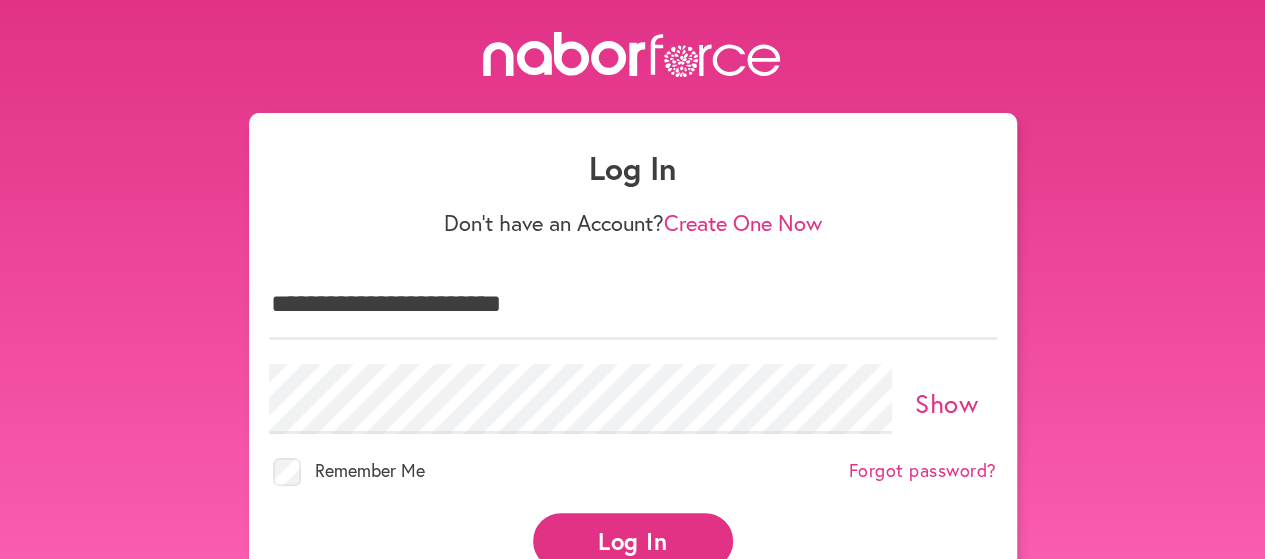 click on "Forgot password?" at bounding box center (923, 471) 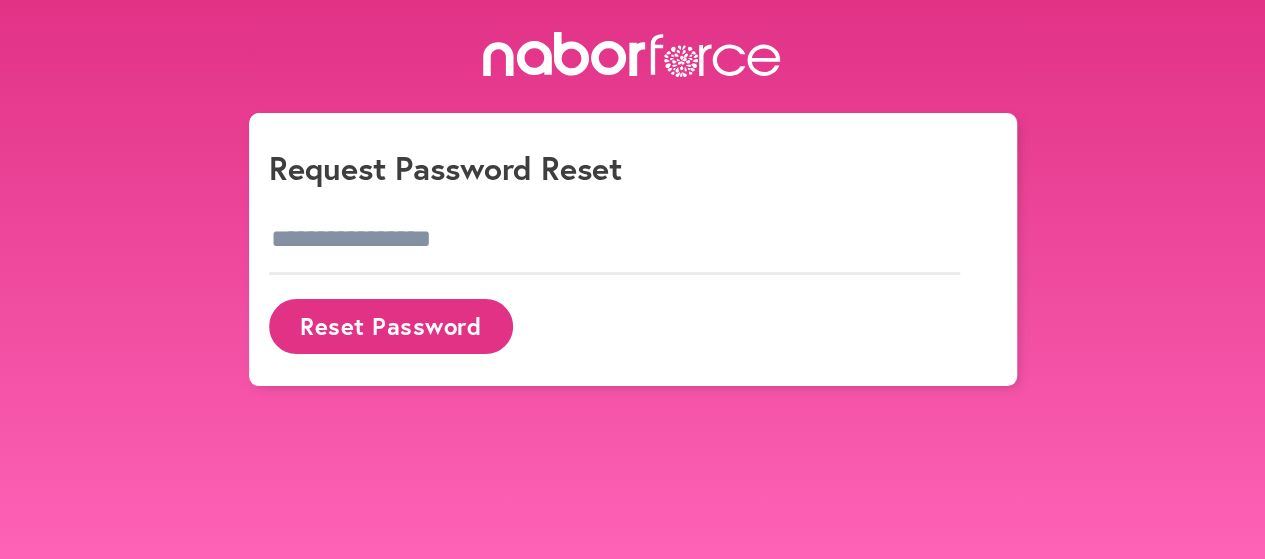click on "Reset Password" at bounding box center [391, 326] 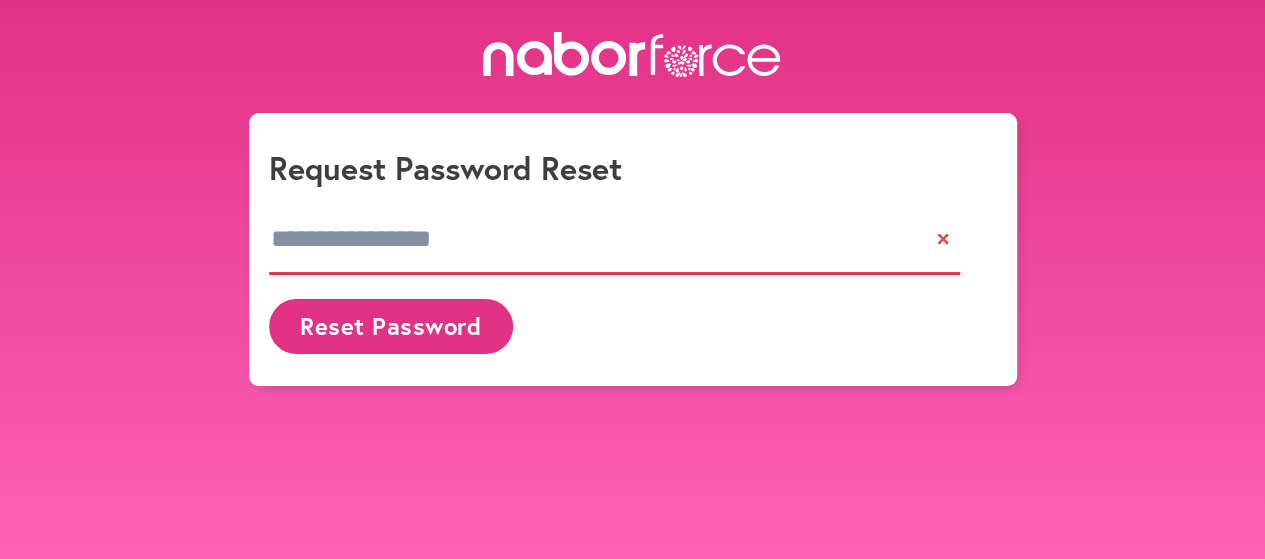 click at bounding box center [615, 240] 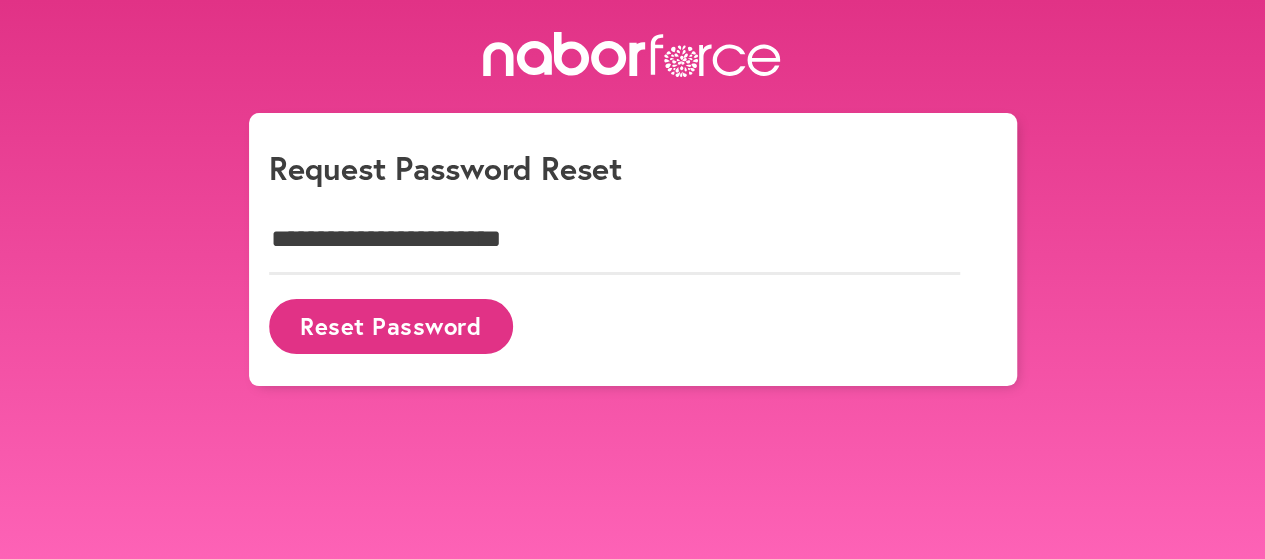 click on "Reset Password" at bounding box center [391, 326] 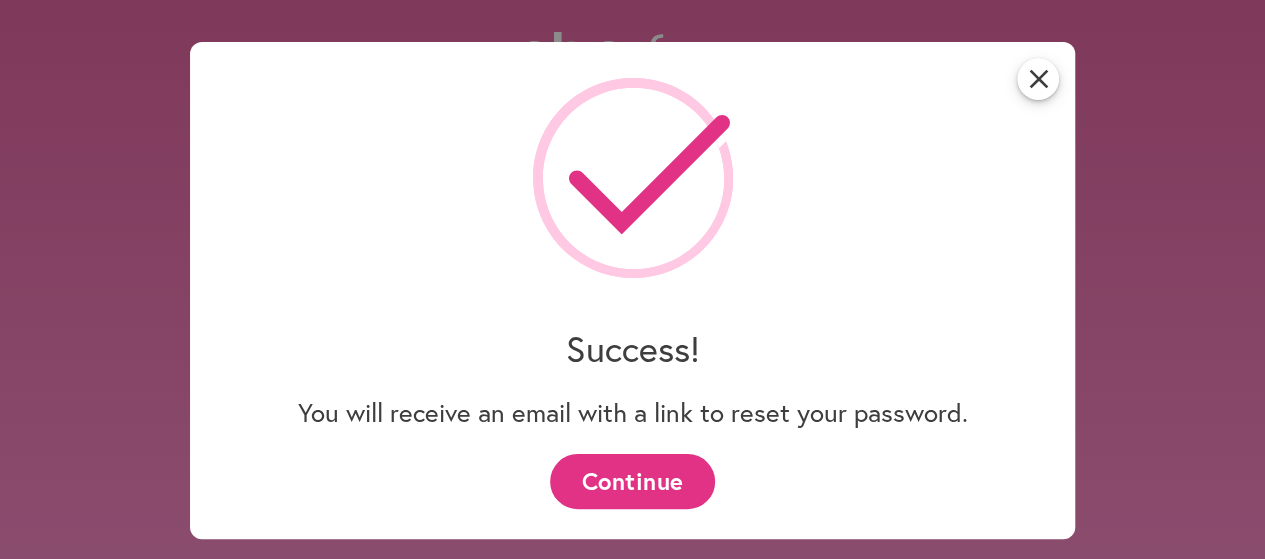 click on "Continue" at bounding box center (632, 481) 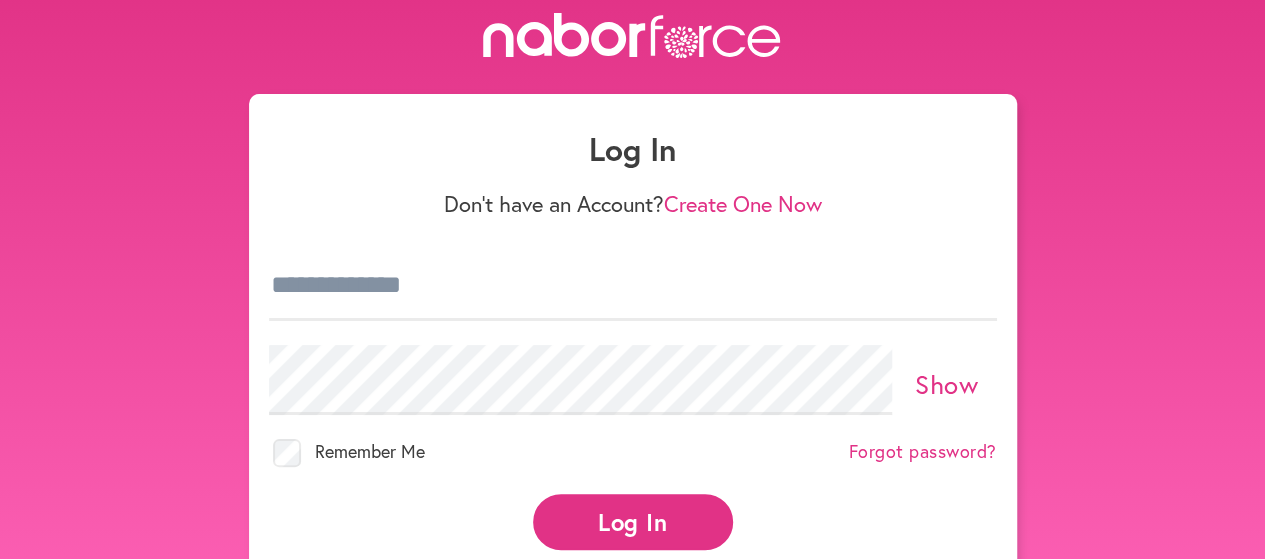 scroll, scrollTop: 0, scrollLeft: 0, axis: both 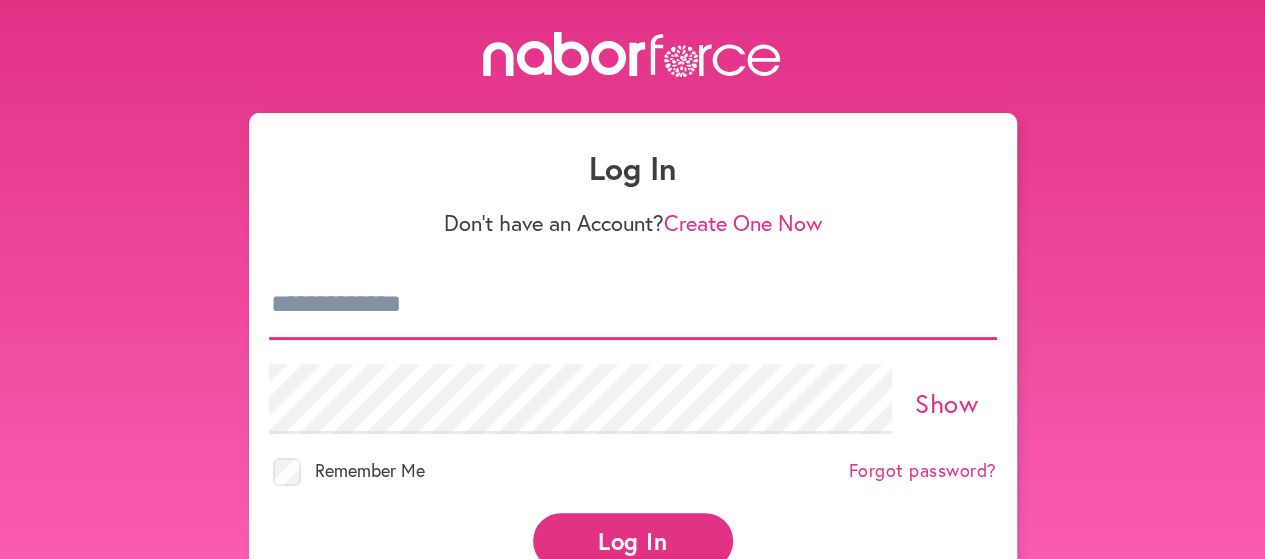 click at bounding box center (633, 305) 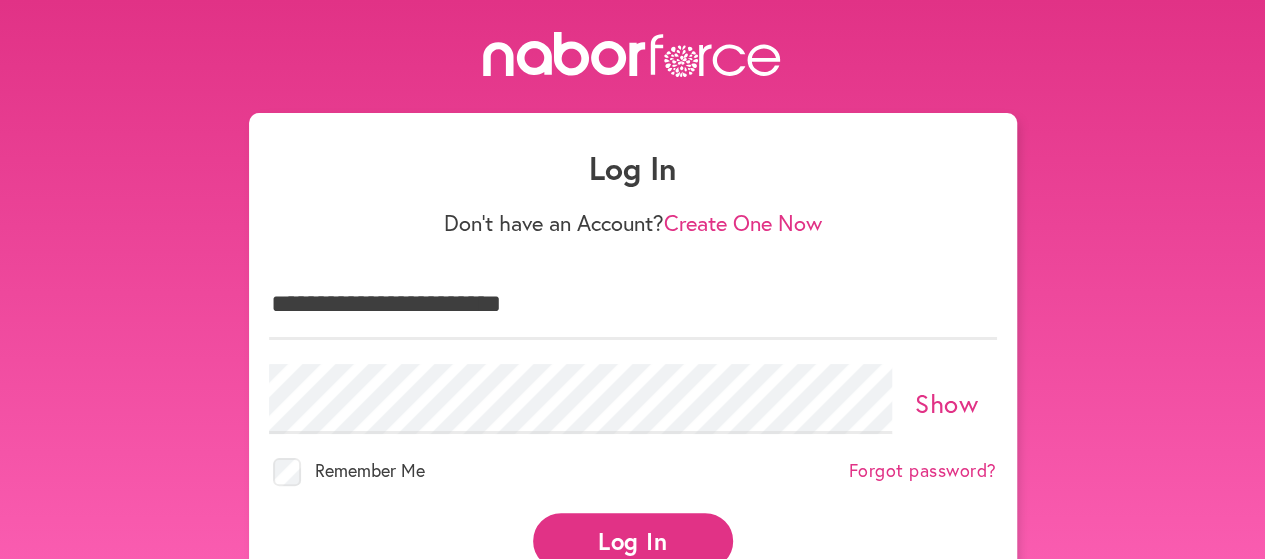 click on "Forgot password?" at bounding box center [923, 471] 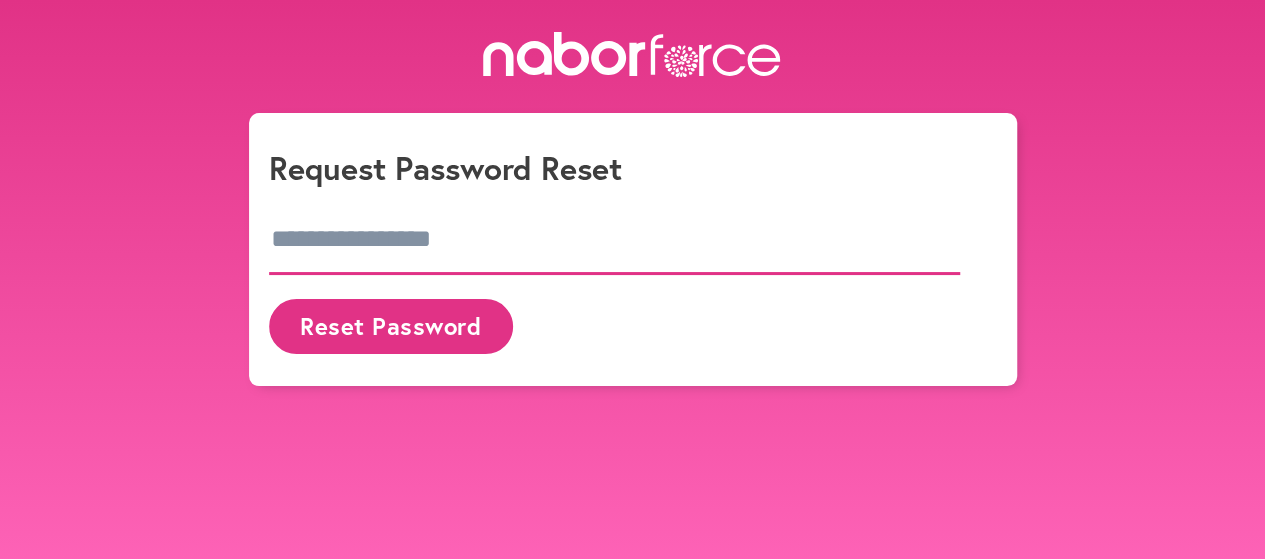 click at bounding box center [615, 240] 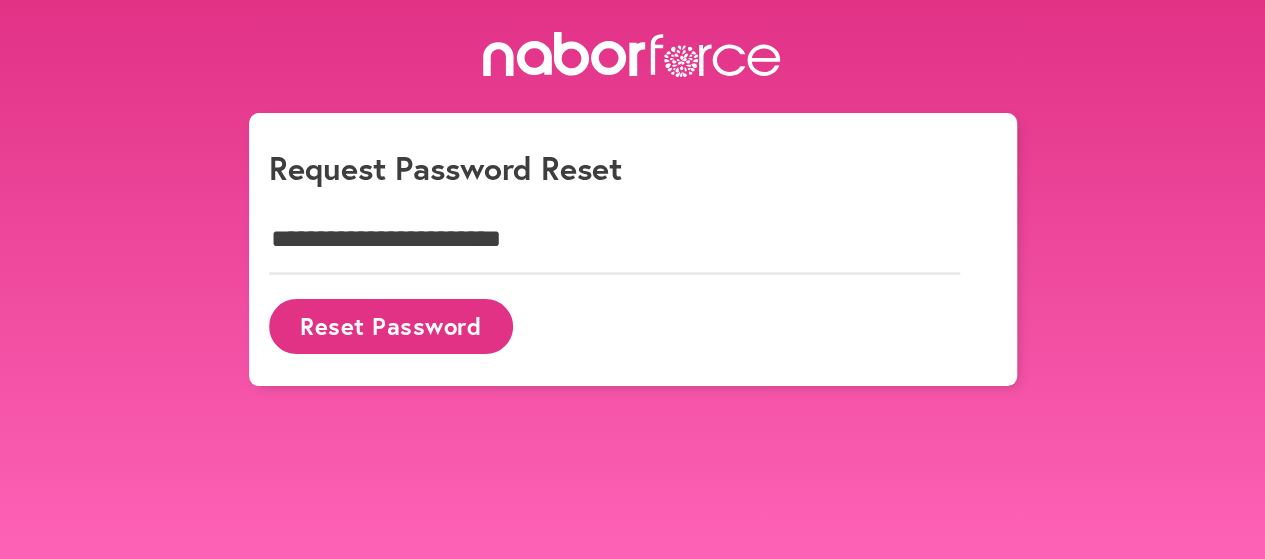click on "Reset Password" at bounding box center [391, 326] 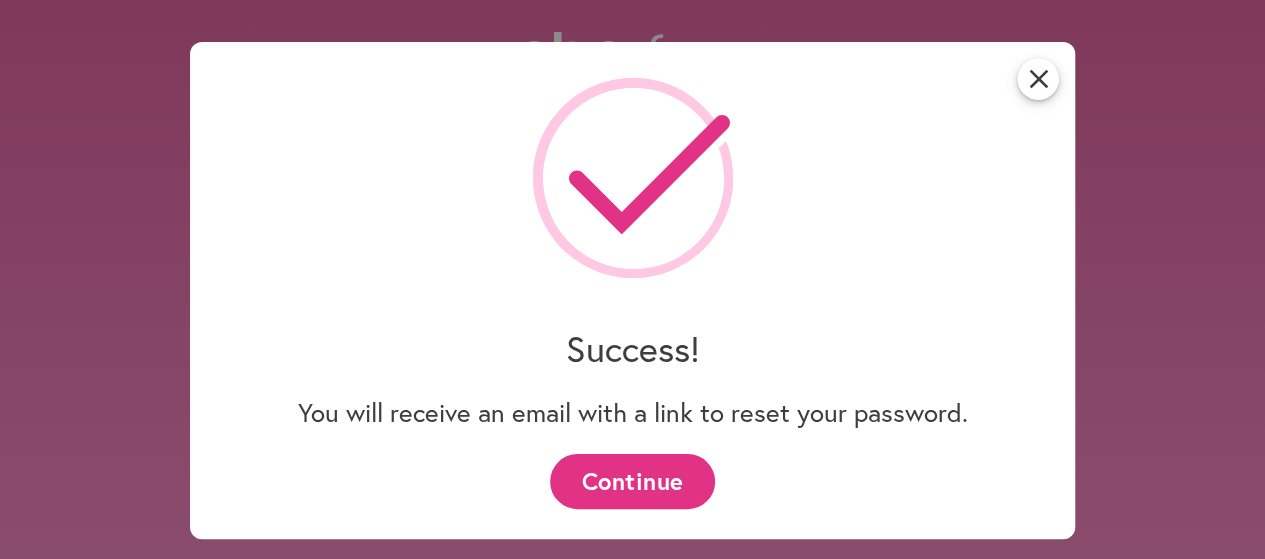 click on "Continue" at bounding box center (632, 481) 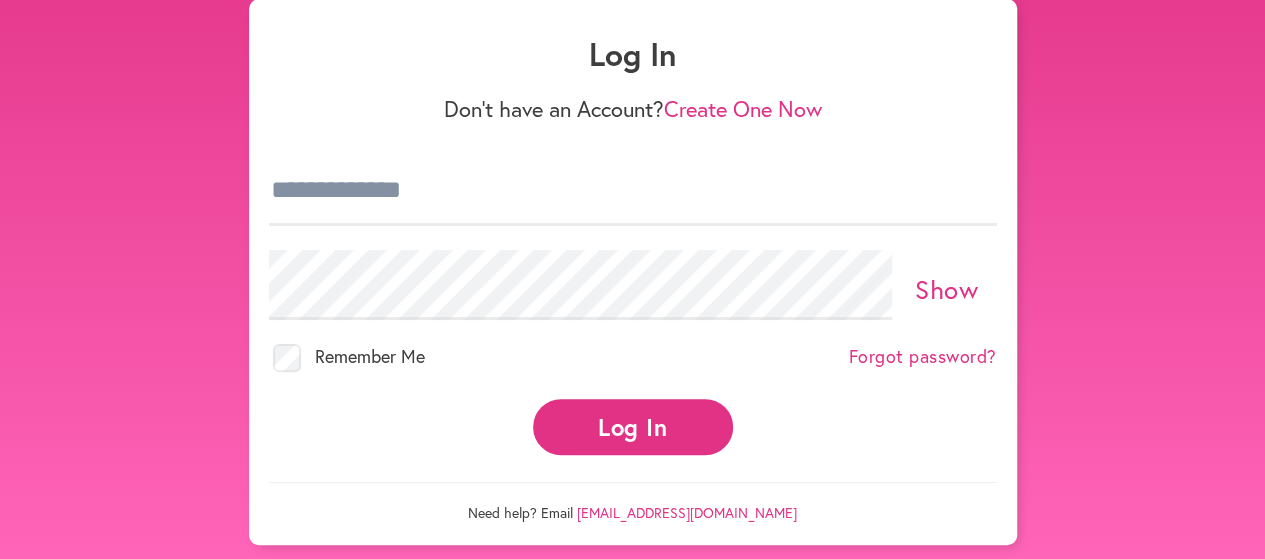 scroll, scrollTop: 119, scrollLeft: 0, axis: vertical 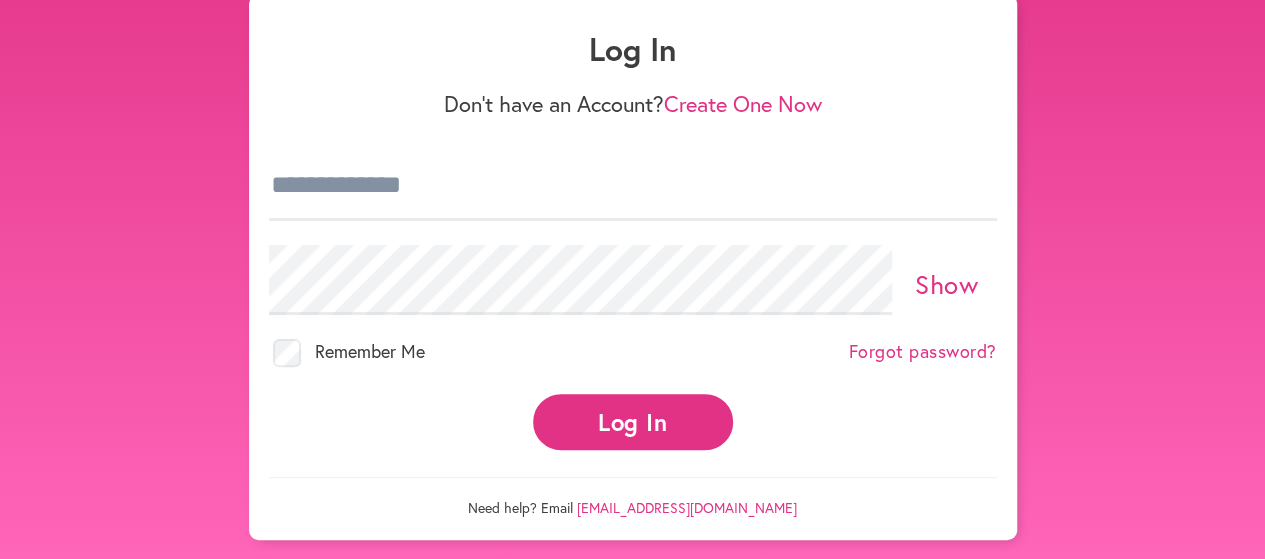 click on "Create One Now" at bounding box center (743, 103) 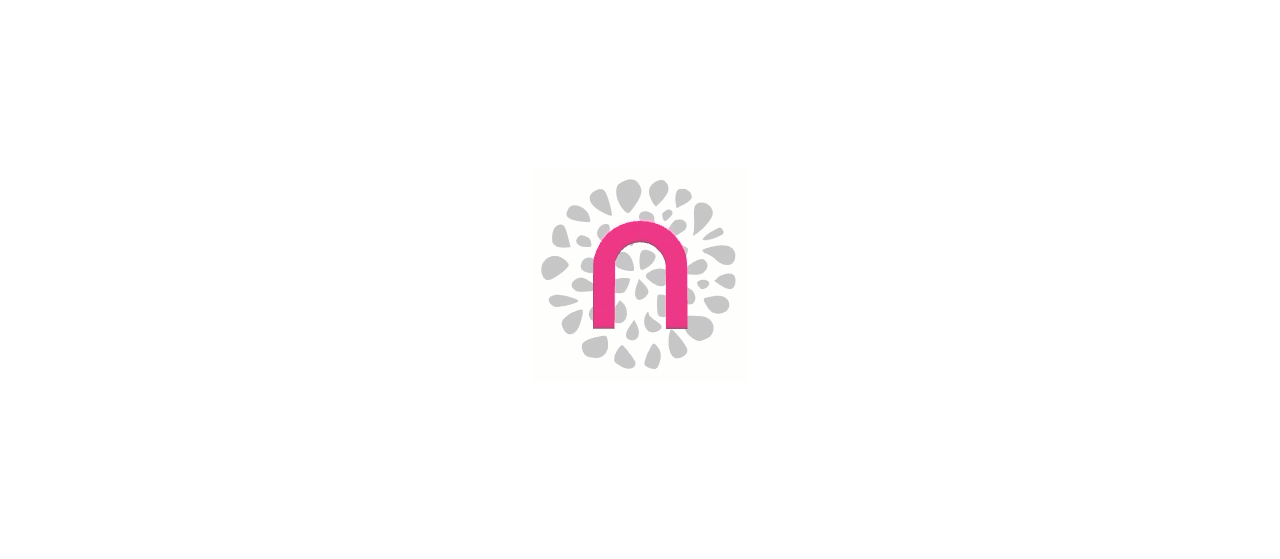 scroll, scrollTop: 0, scrollLeft: 0, axis: both 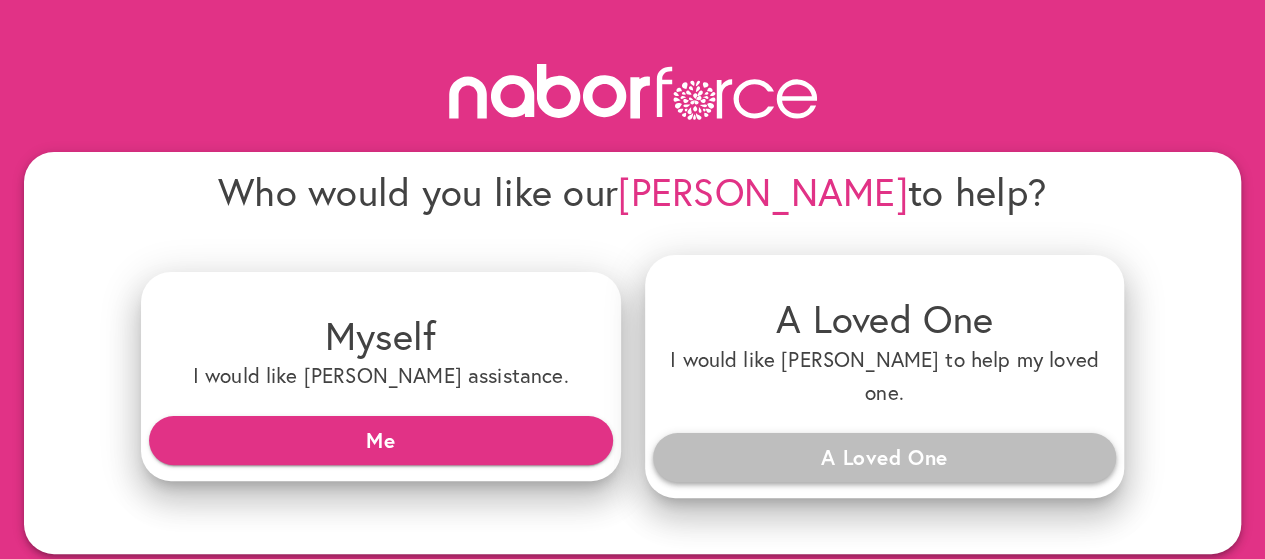 click on "A Loved One" at bounding box center (885, 457) 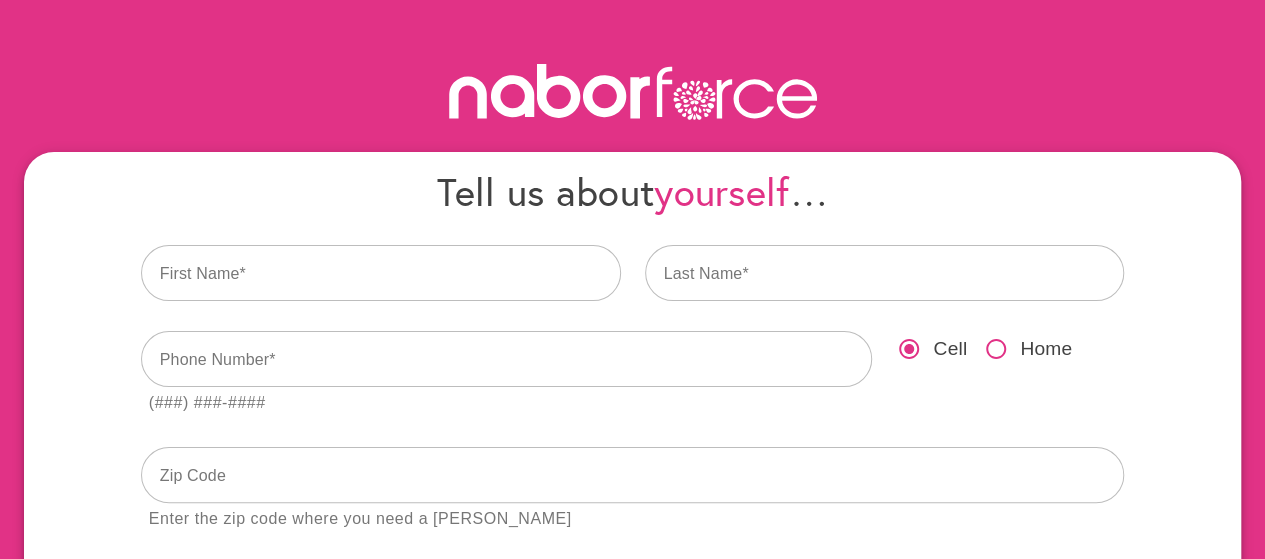 scroll, scrollTop: 0, scrollLeft: 0, axis: both 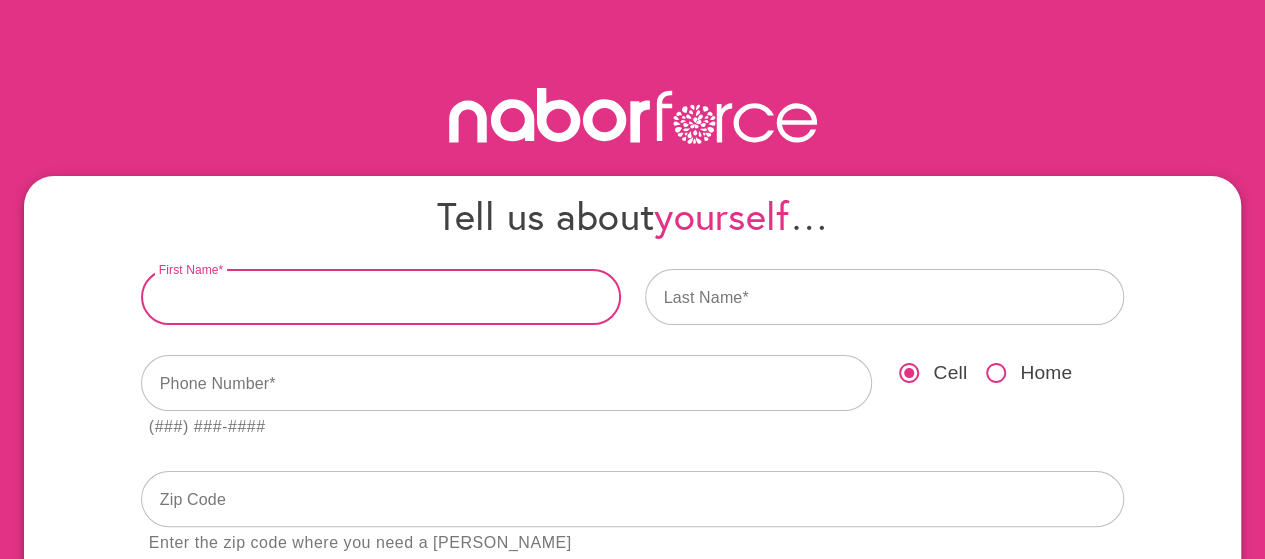 click at bounding box center [381, 297] 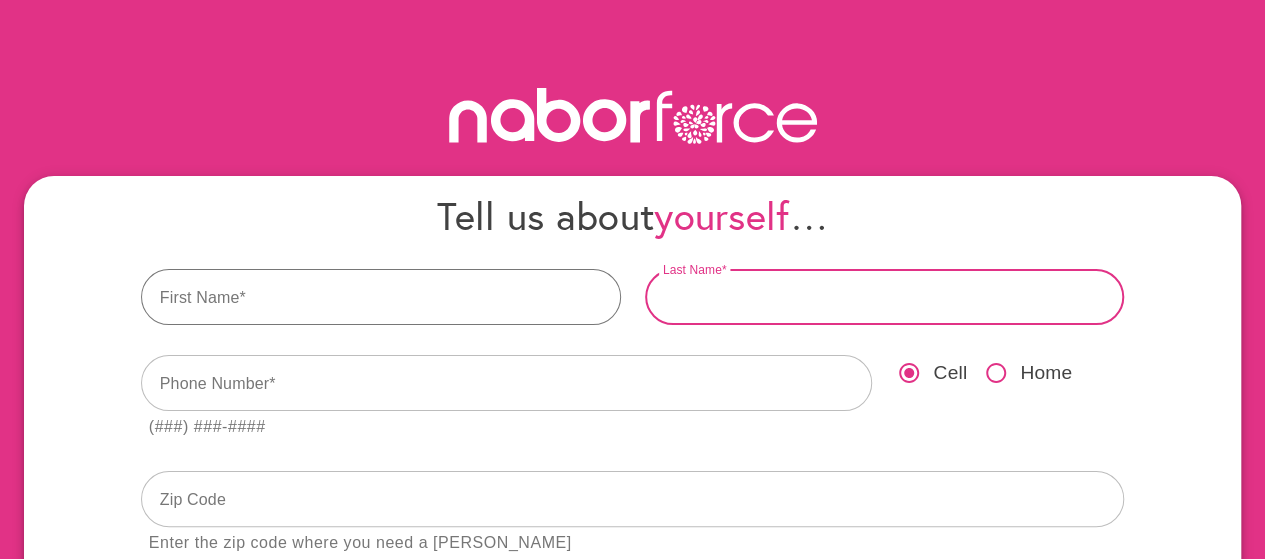 type on "*********" 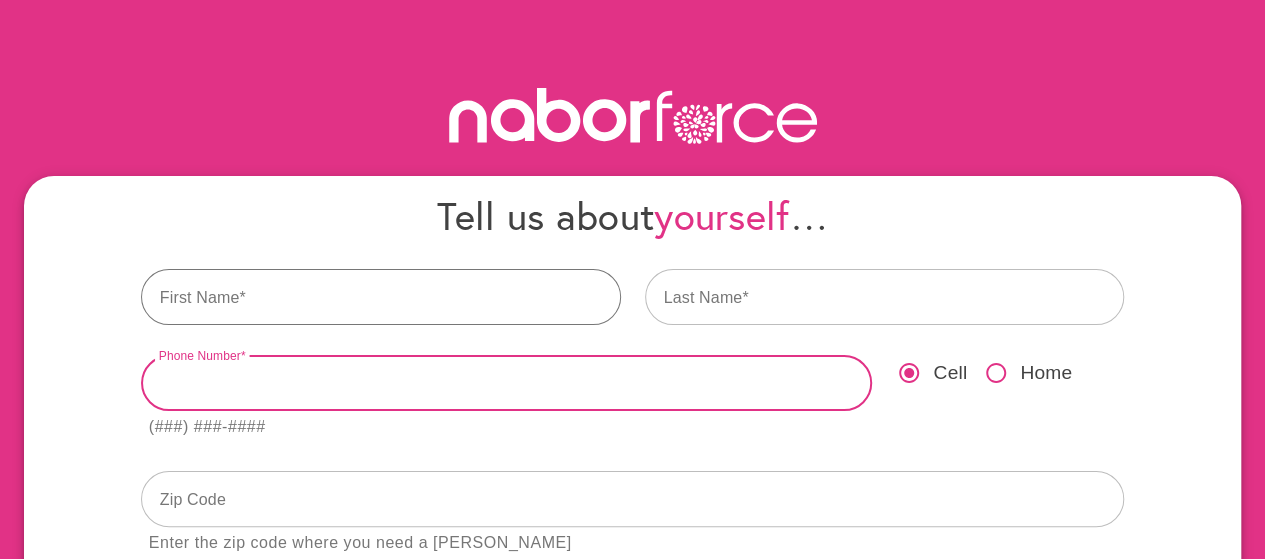 type on "**********" 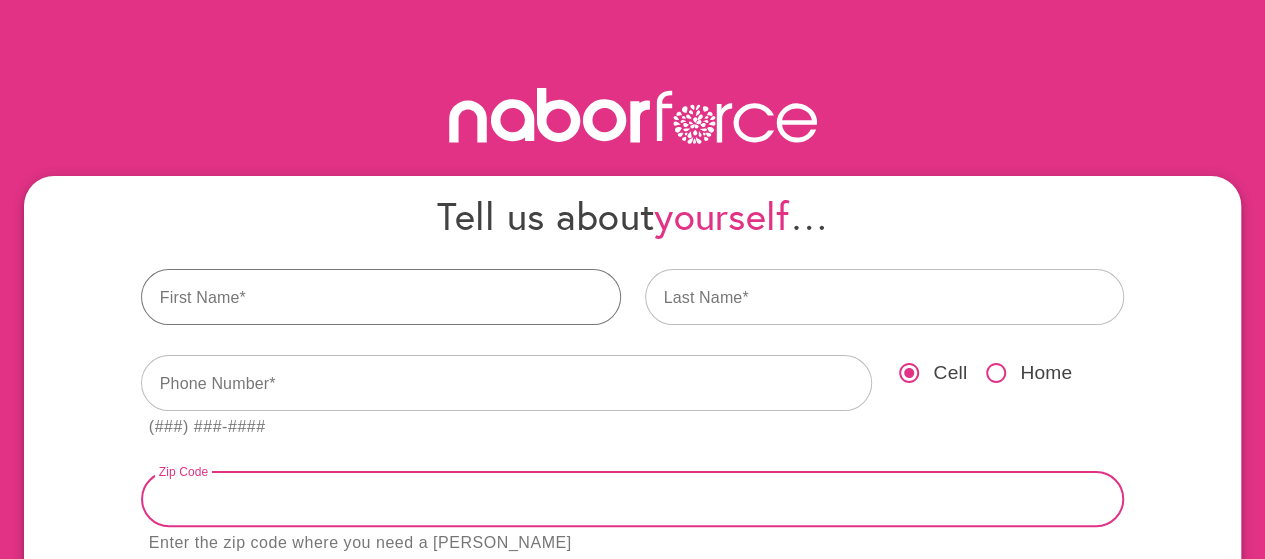 type on "*****" 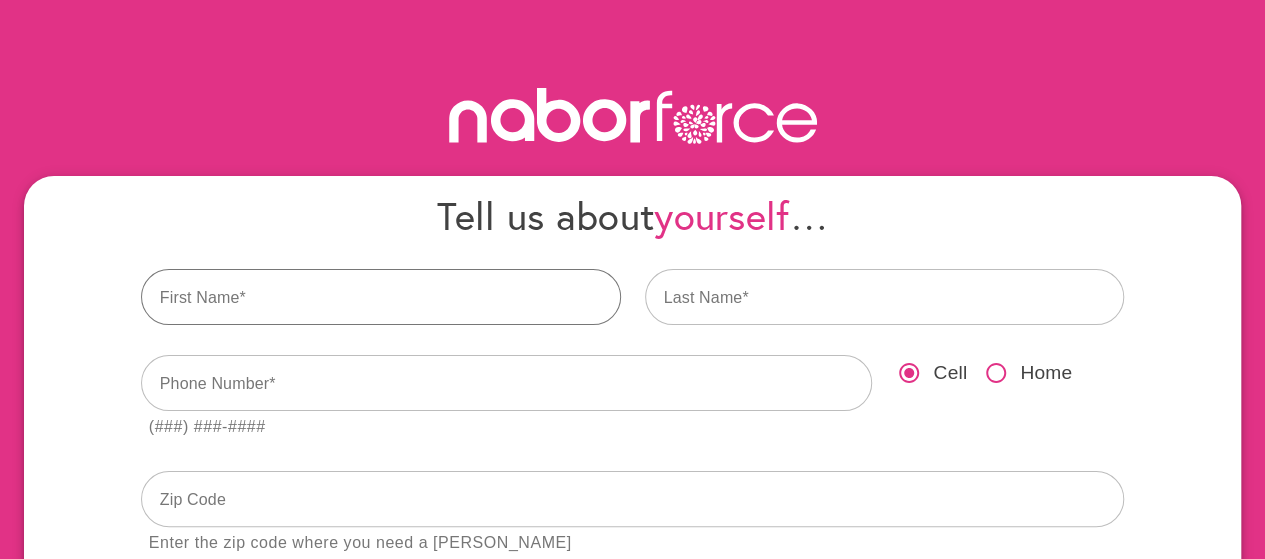 type on "**********" 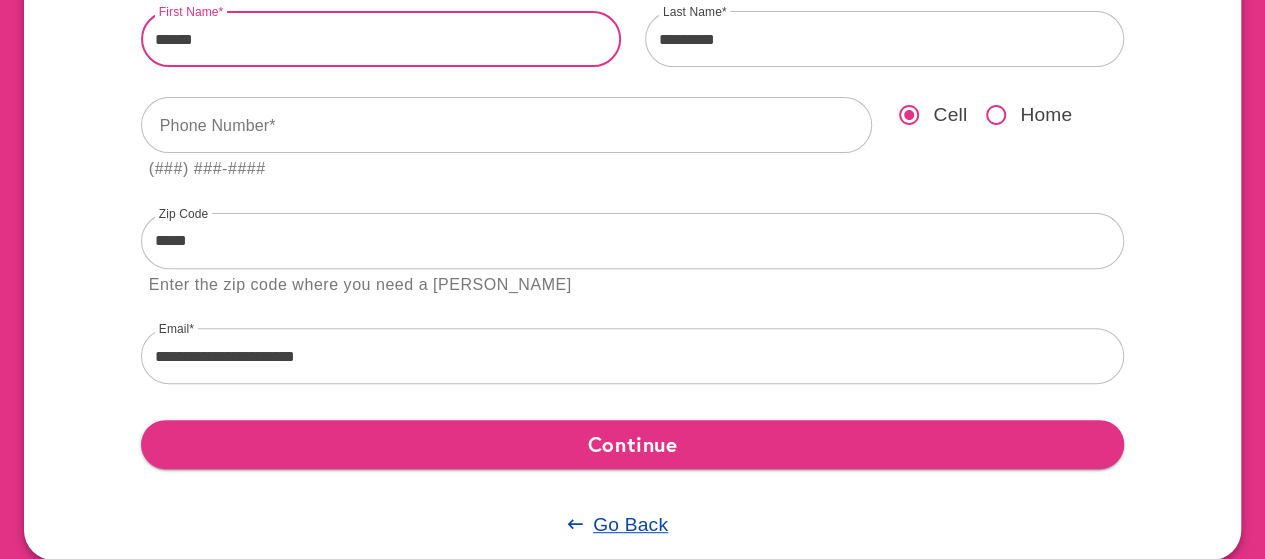 scroll, scrollTop: 298, scrollLeft: 0, axis: vertical 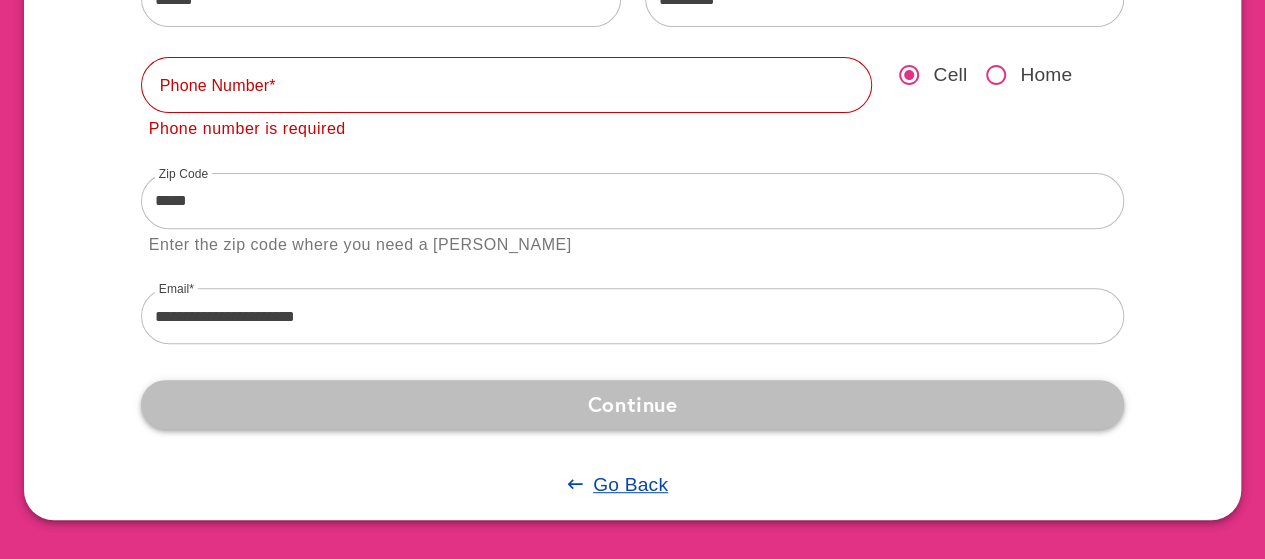 click on "Continue" at bounding box center (633, 404) 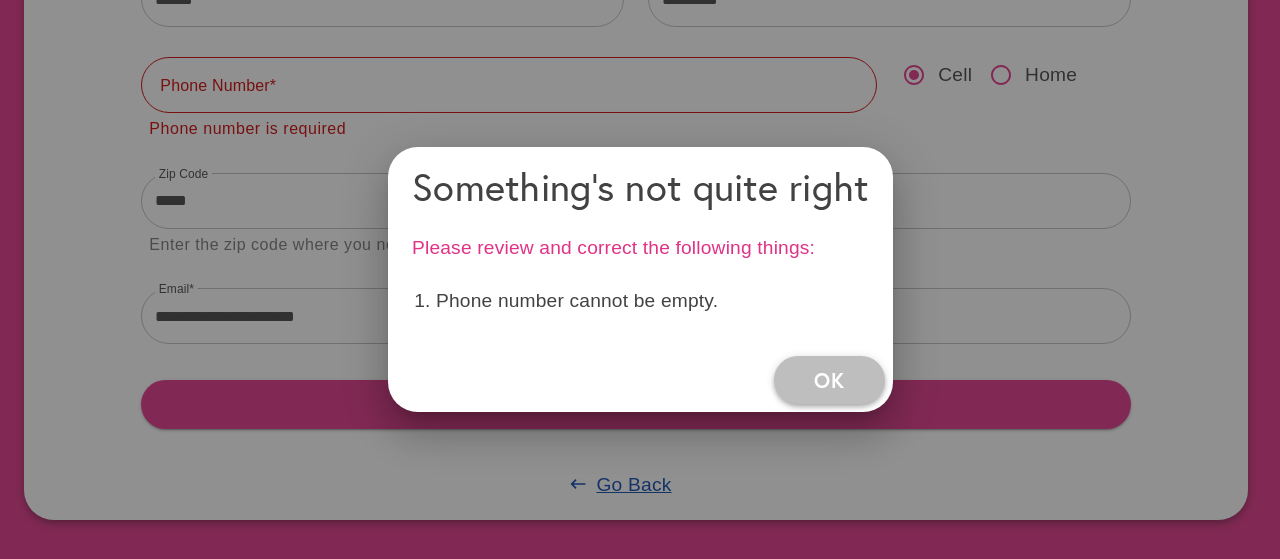 click on "OK" at bounding box center [829, 380] 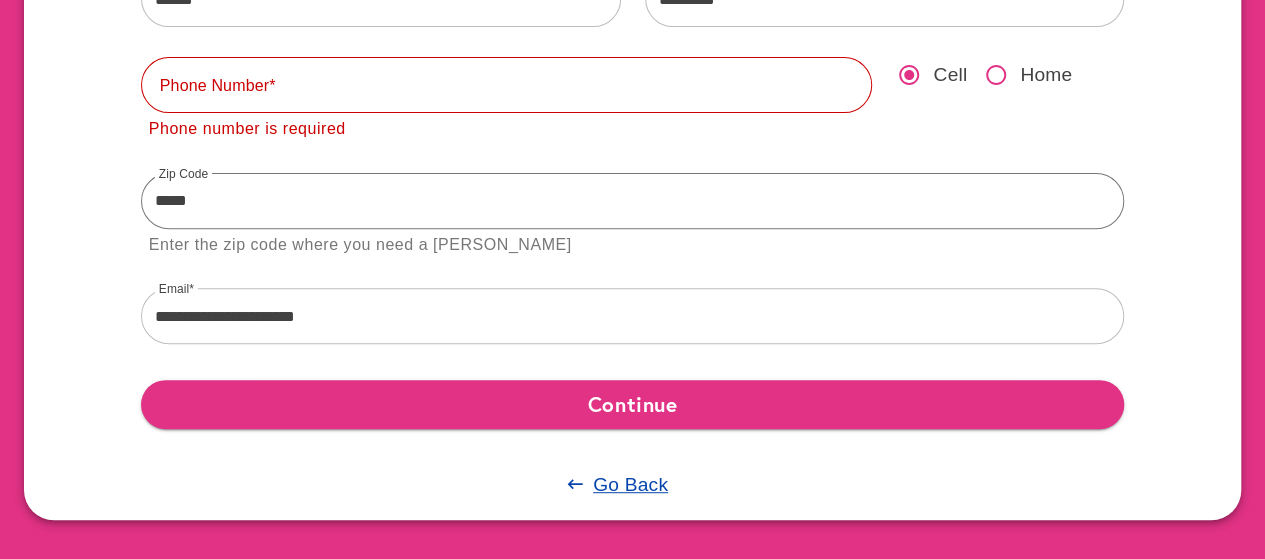 scroll, scrollTop: 0, scrollLeft: 0, axis: both 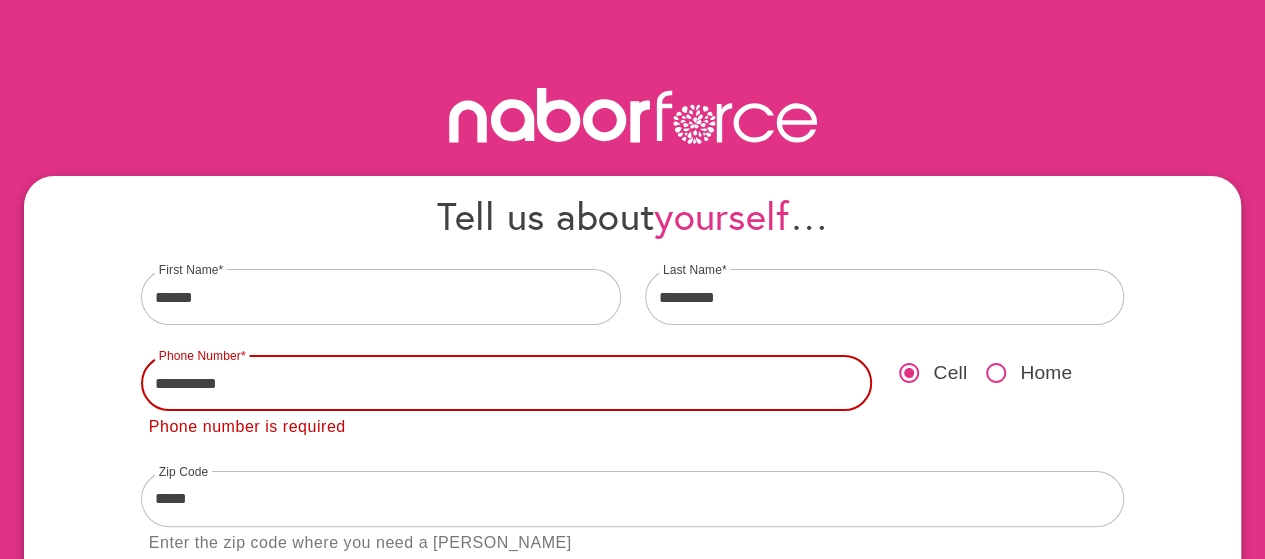 click on "**********" at bounding box center [507, 383] 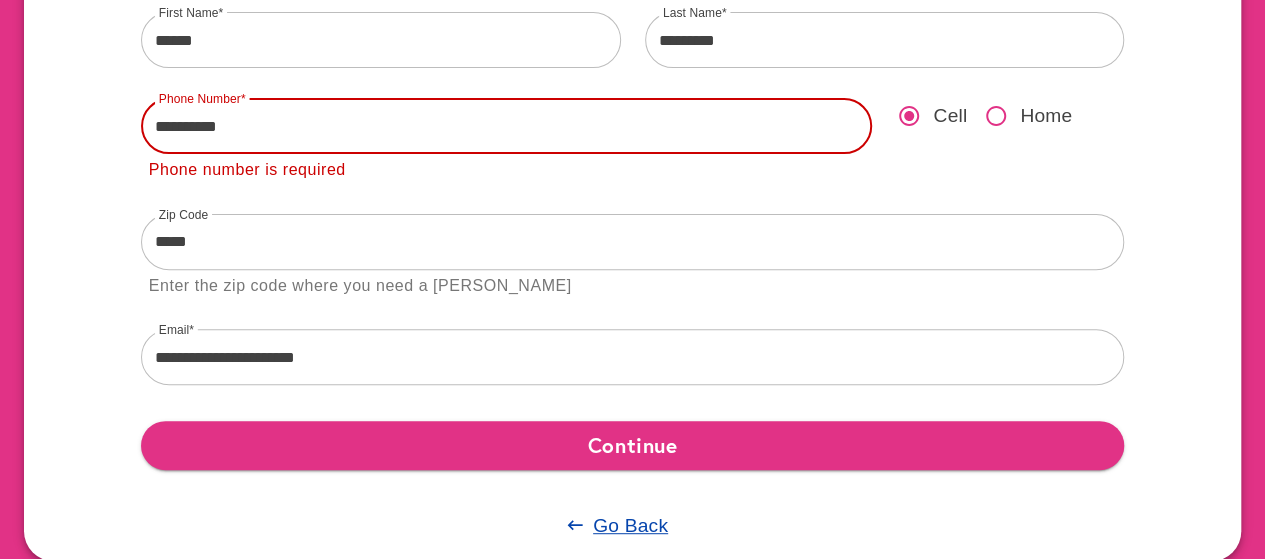 scroll, scrollTop: 298, scrollLeft: 0, axis: vertical 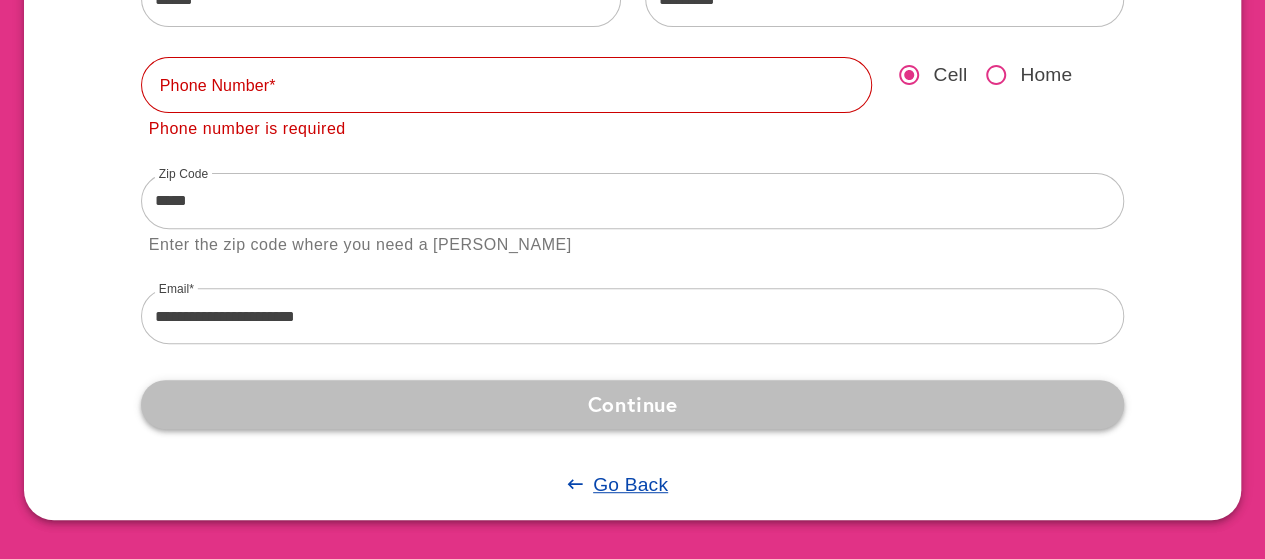 click on "Continue" at bounding box center (633, 404) 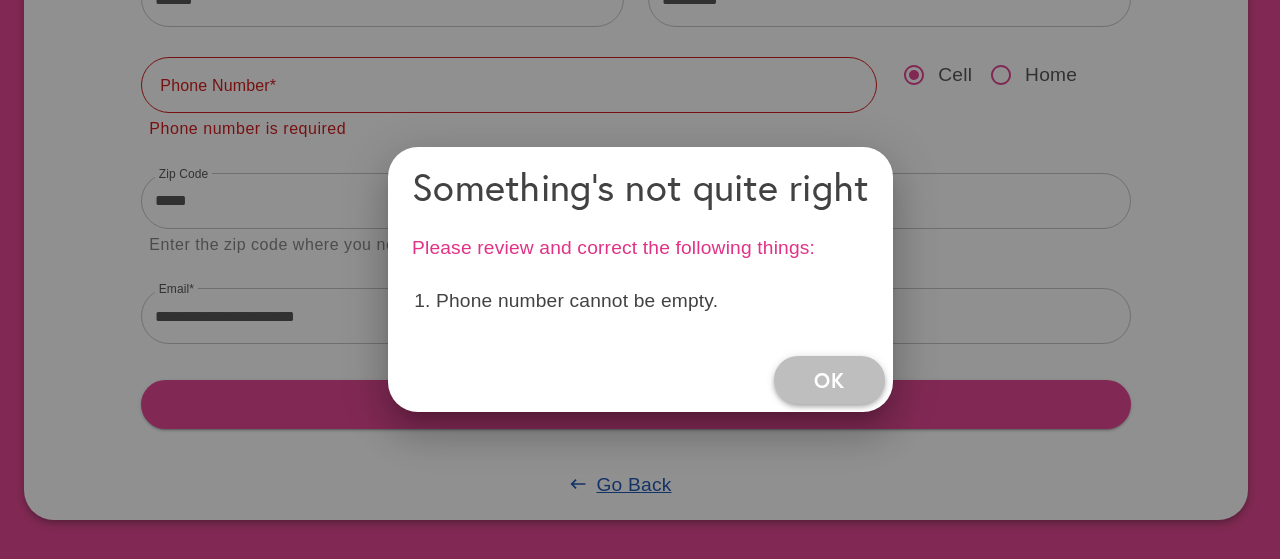 click on "OK" at bounding box center [829, 380] 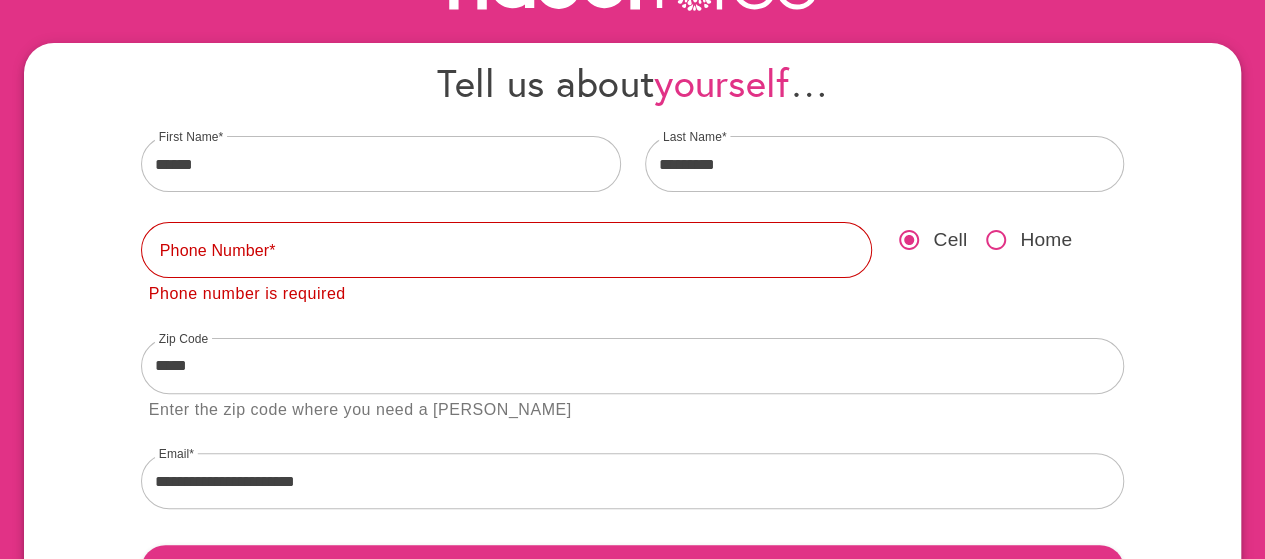 scroll, scrollTop: 0, scrollLeft: 0, axis: both 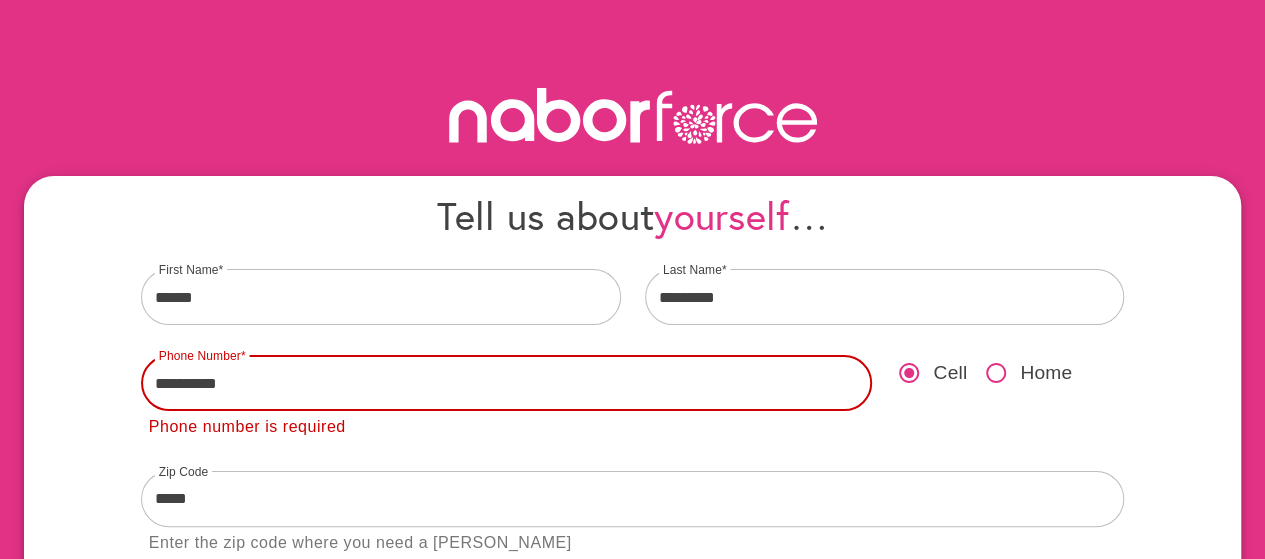 click on "**********" at bounding box center (507, 383) 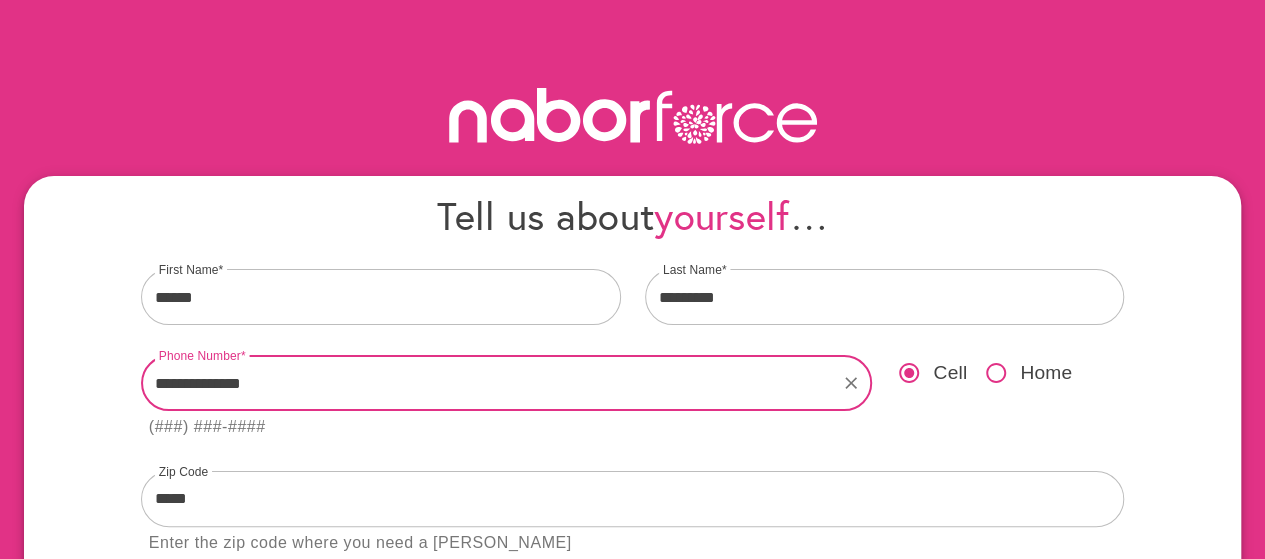 type on "**********" 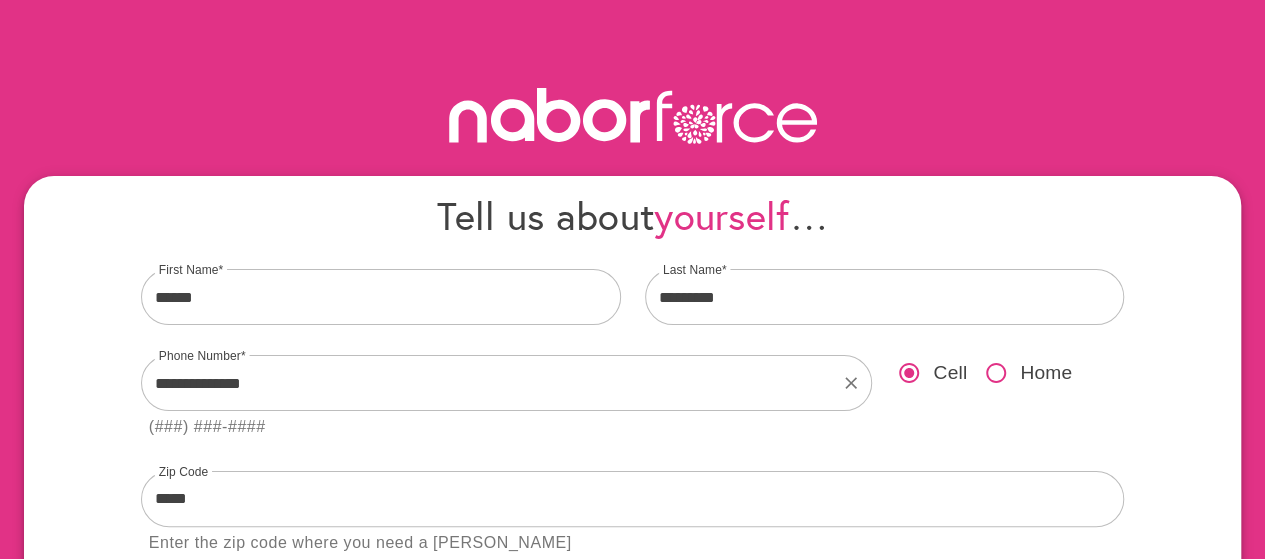 click on "(###) ###-####" at bounding box center [507, 427] 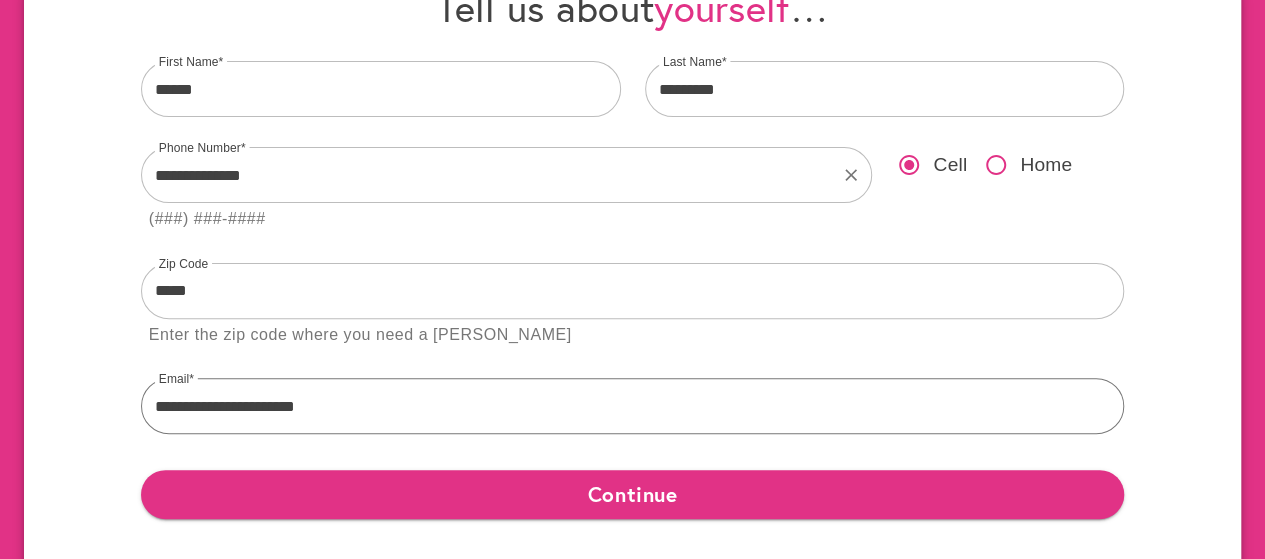 scroll, scrollTop: 298, scrollLeft: 0, axis: vertical 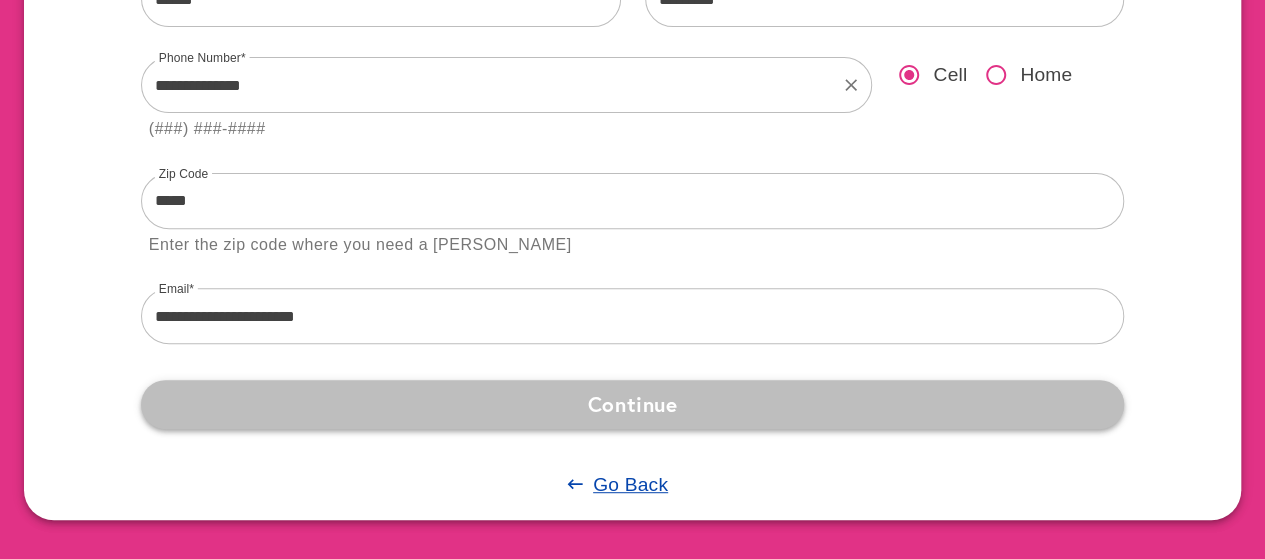 click on "Continue" at bounding box center (633, 404) 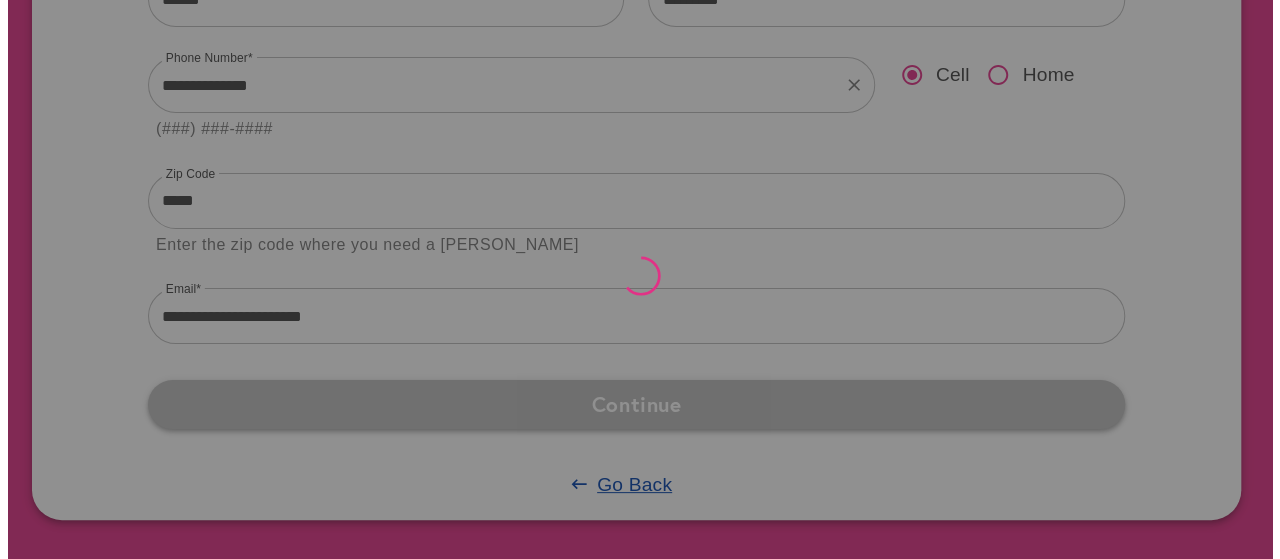 scroll, scrollTop: 0, scrollLeft: 0, axis: both 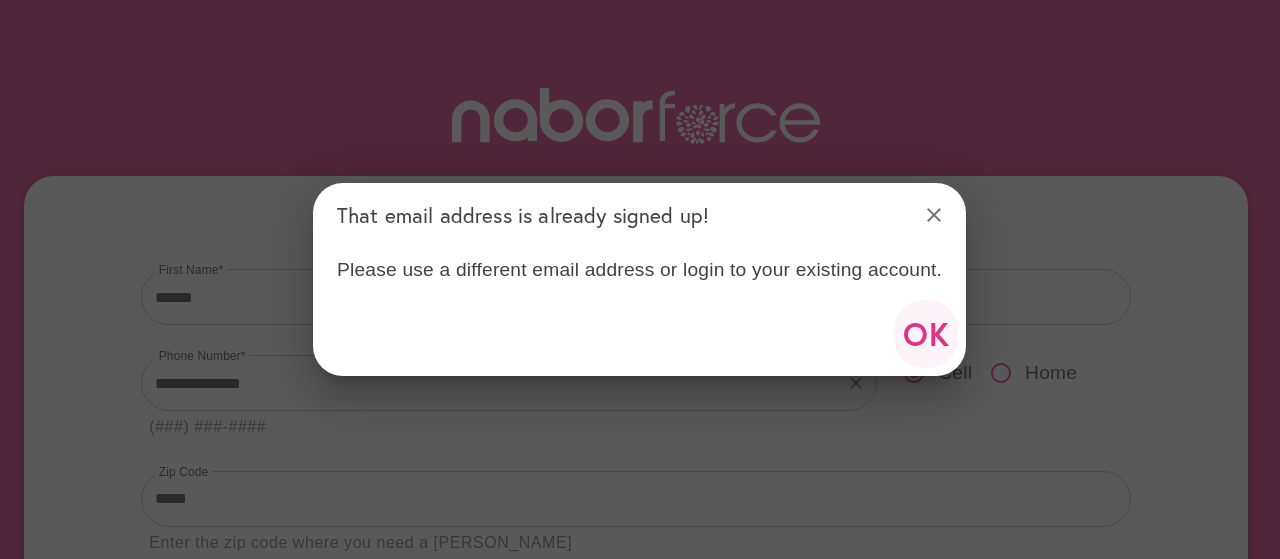click on "OK" at bounding box center (927, 334) 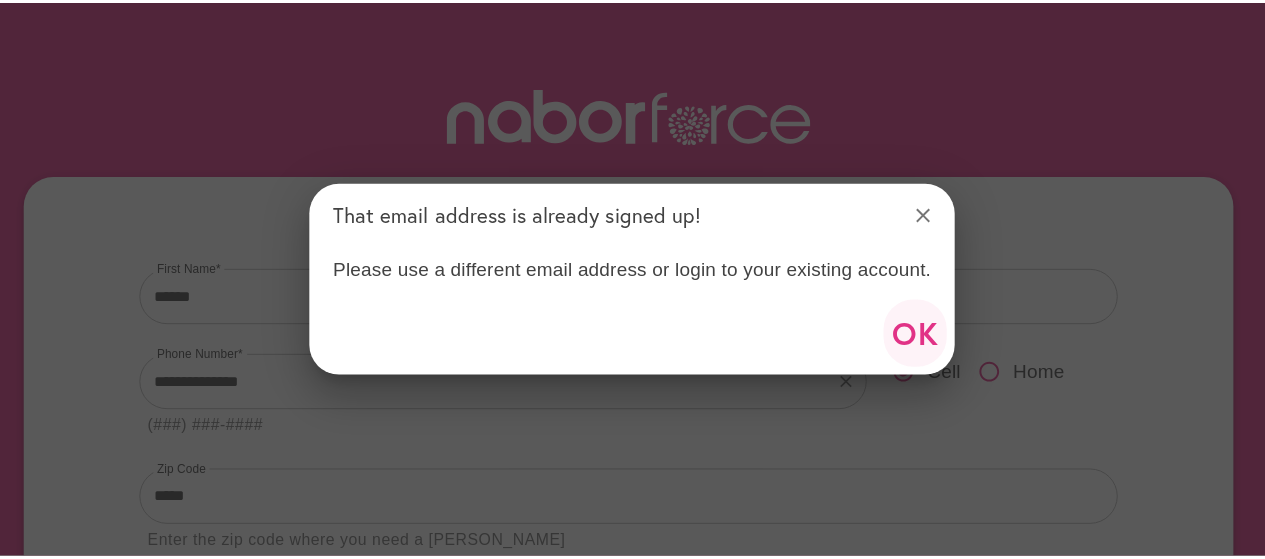 scroll, scrollTop: 298, scrollLeft: 0, axis: vertical 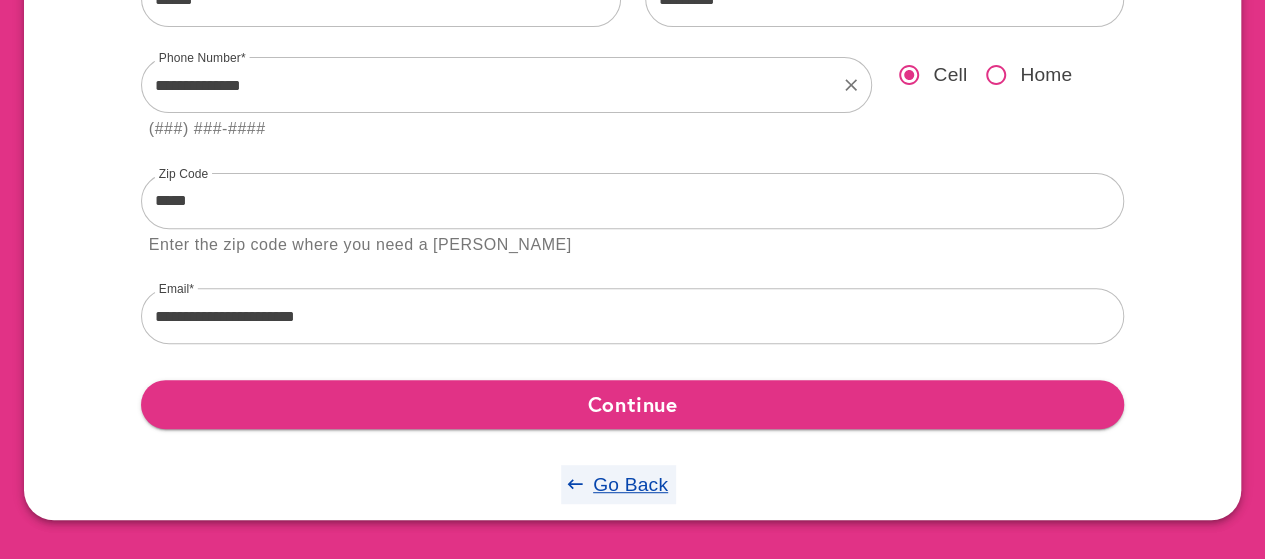 click on "Go Back" at bounding box center (630, 484) 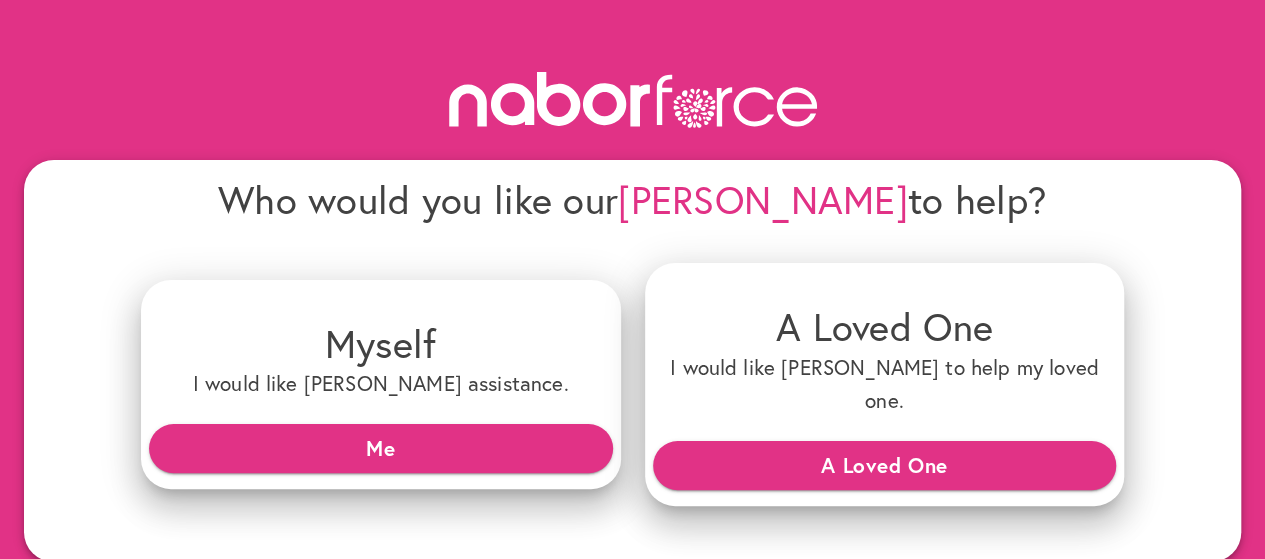 scroll, scrollTop: 24, scrollLeft: 0, axis: vertical 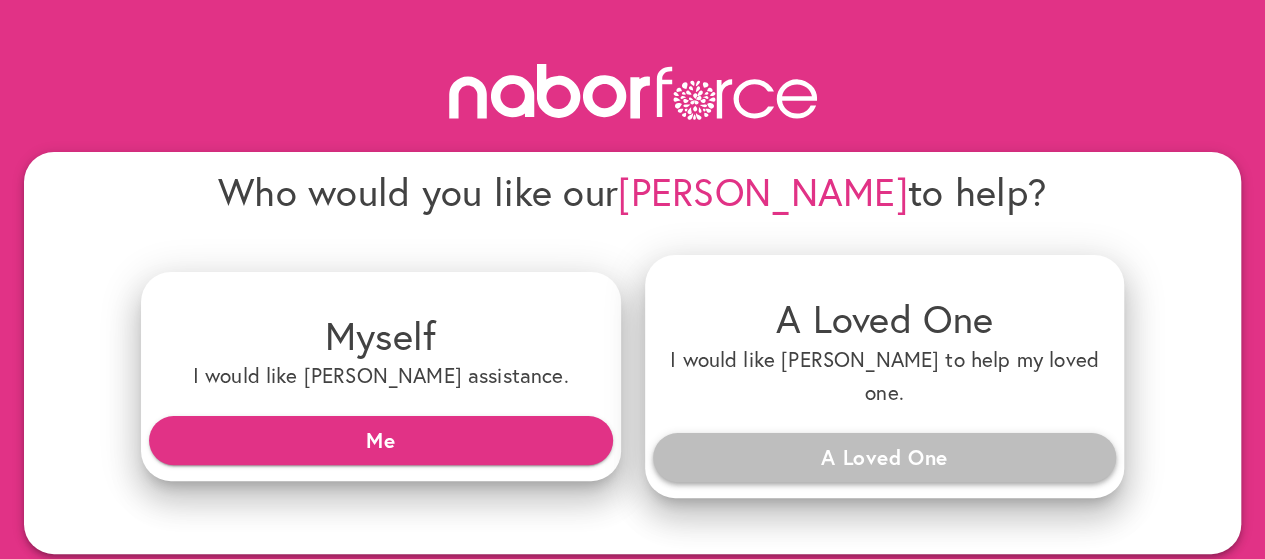 click on "A Loved One" at bounding box center (885, 457) 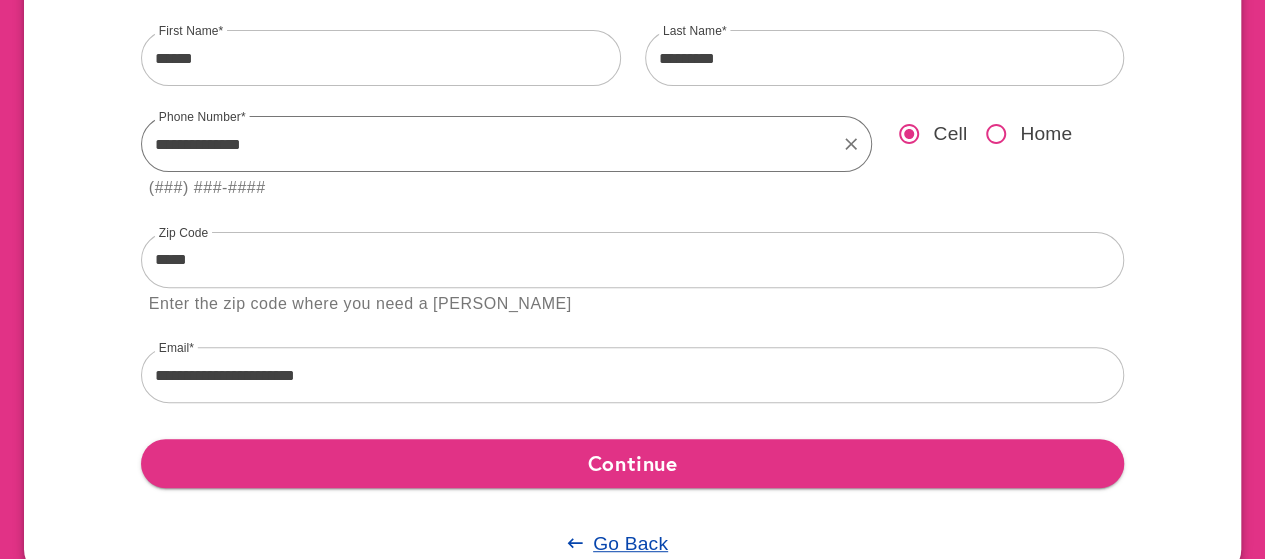 scroll, scrollTop: 298, scrollLeft: 0, axis: vertical 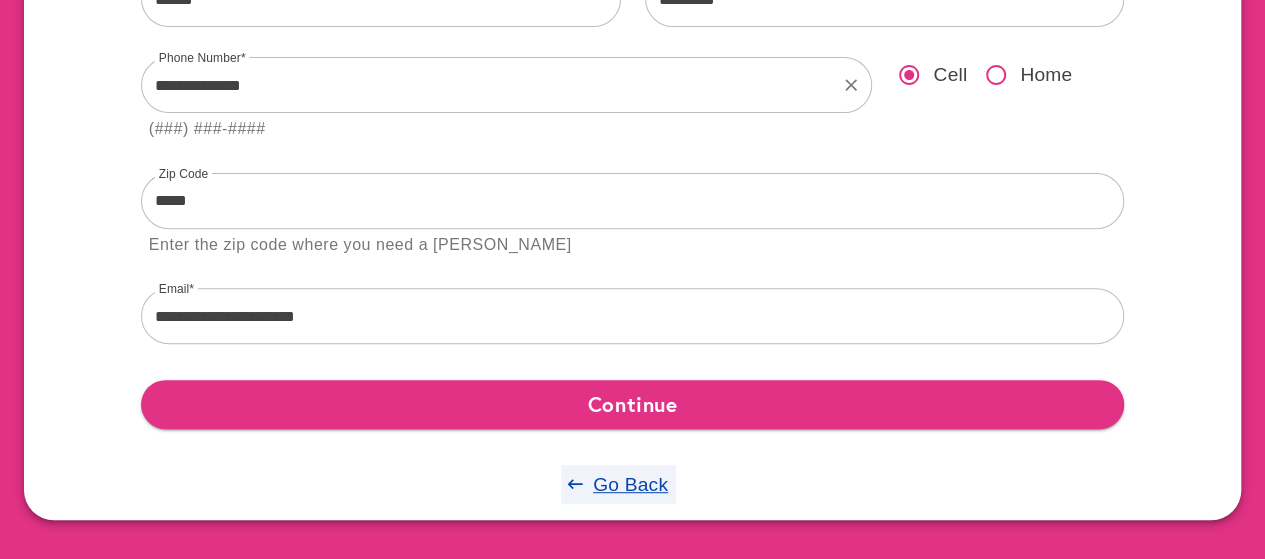 click on "Go Back" at bounding box center (630, 484) 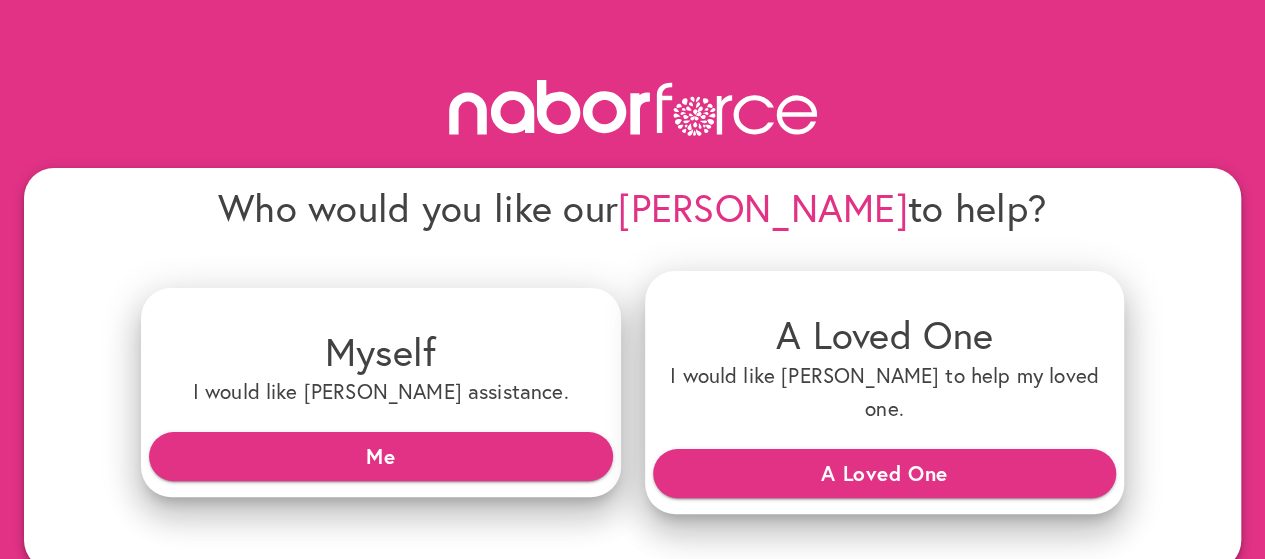 scroll, scrollTop: 0, scrollLeft: 0, axis: both 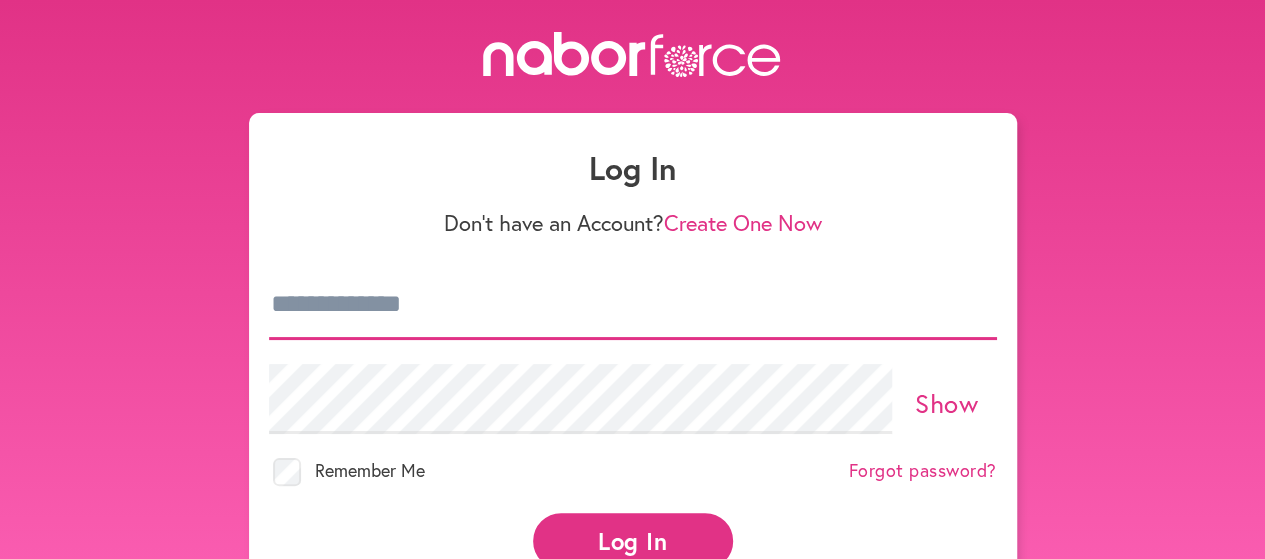 click at bounding box center (633, 305) 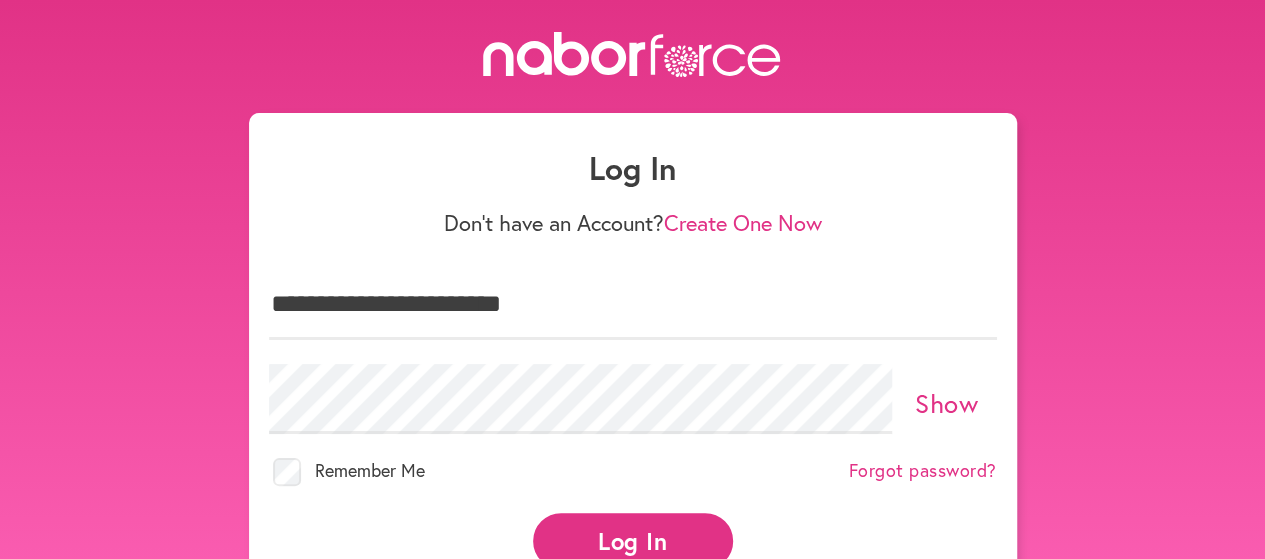 click on "Show" at bounding box center (946, 403) 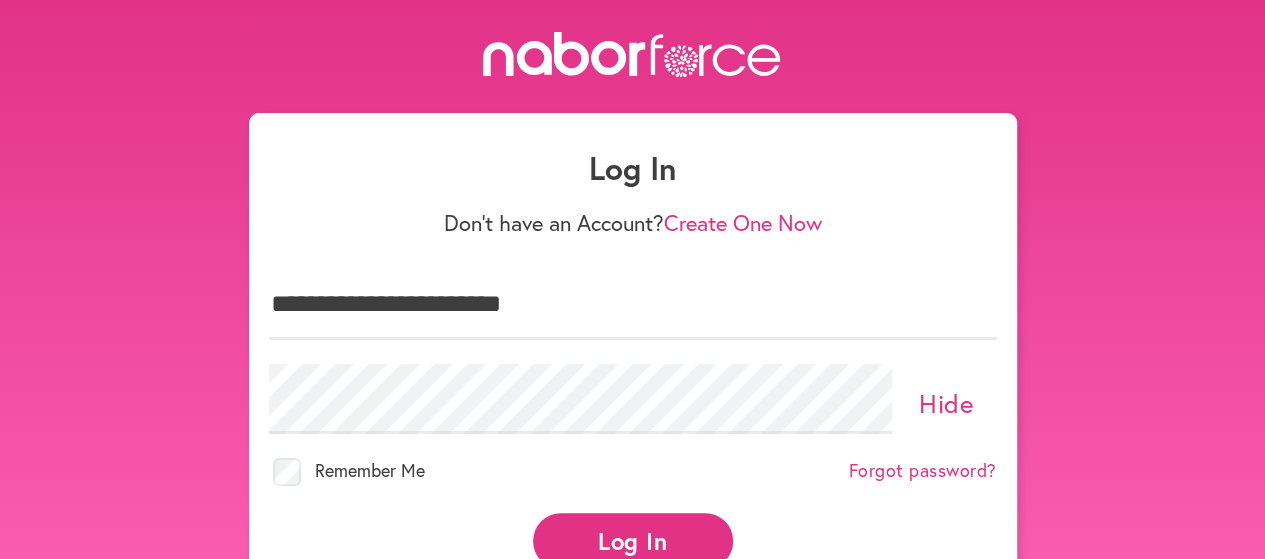 click on "Log In" at bounding box center [633, 540] 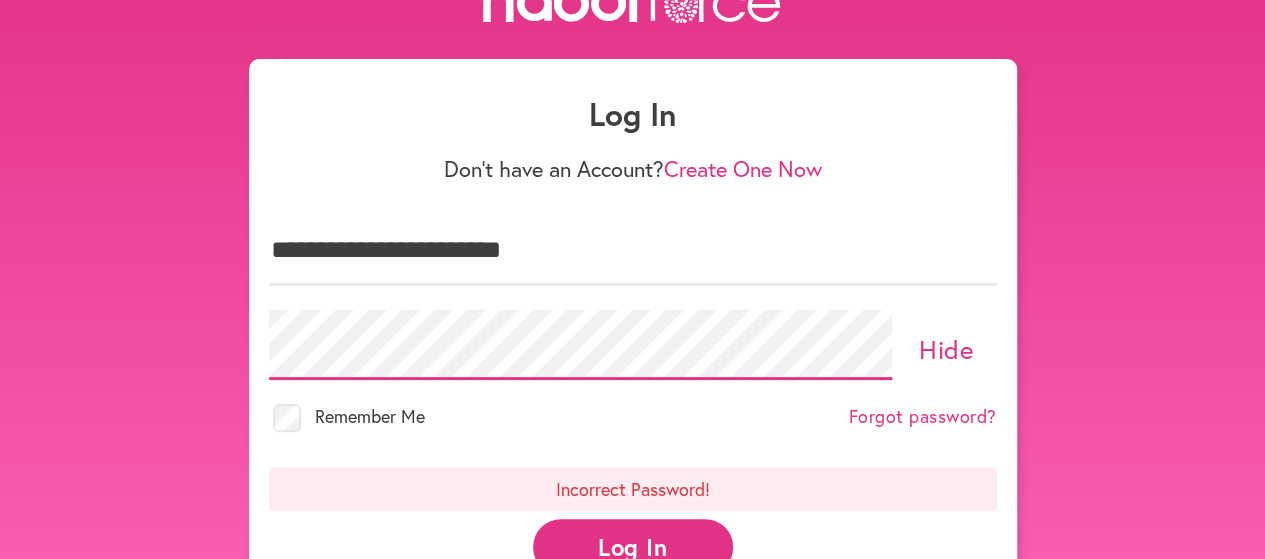 scroll, scrollTop: 100, scrollLeft: 0, axis: vertical 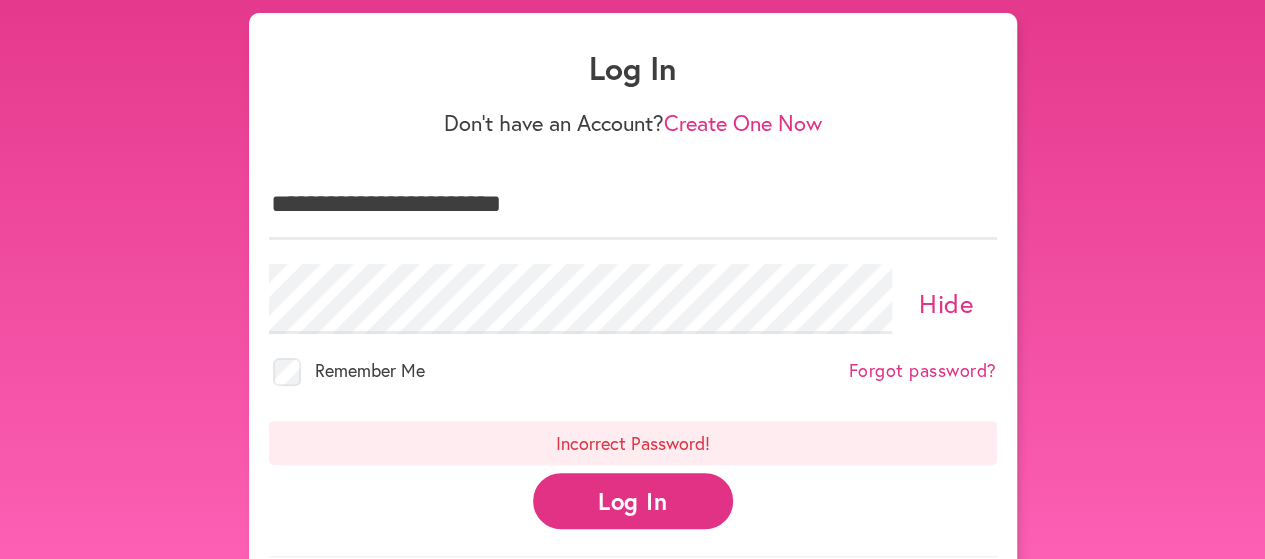 click on "Log In" at bounding box center (633, 500) 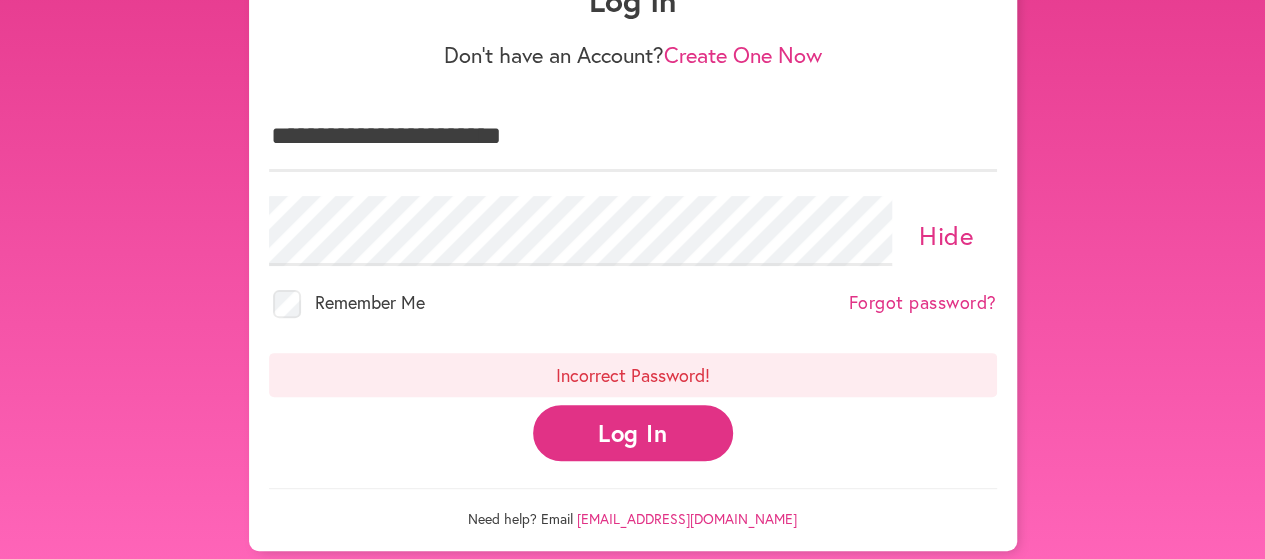 scroll, scrollTop: 170, scrollLeft: 0, axis: vertical 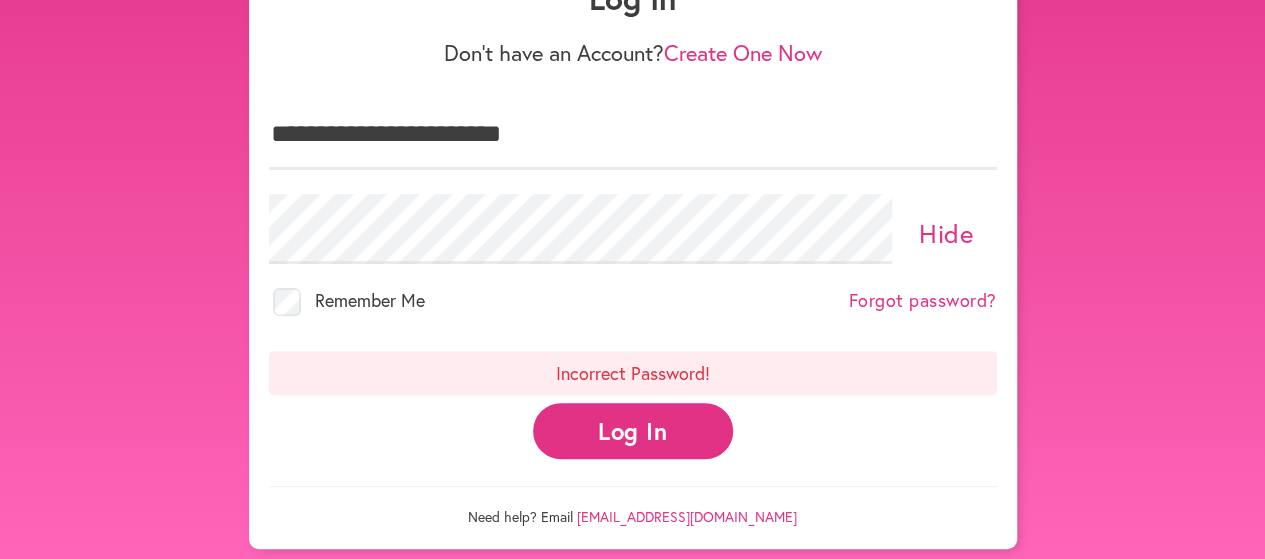 click on "Forgot password?" at bounding box center [923, 301] 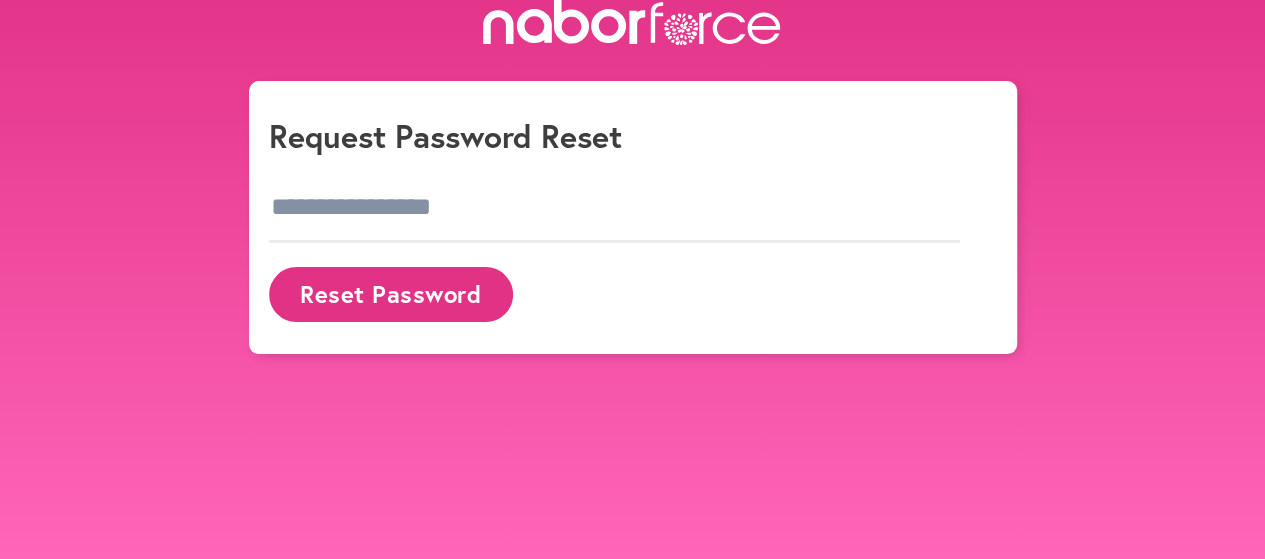 scroll, scrollTop: 32, scrollLeft: 0, axis: vertical 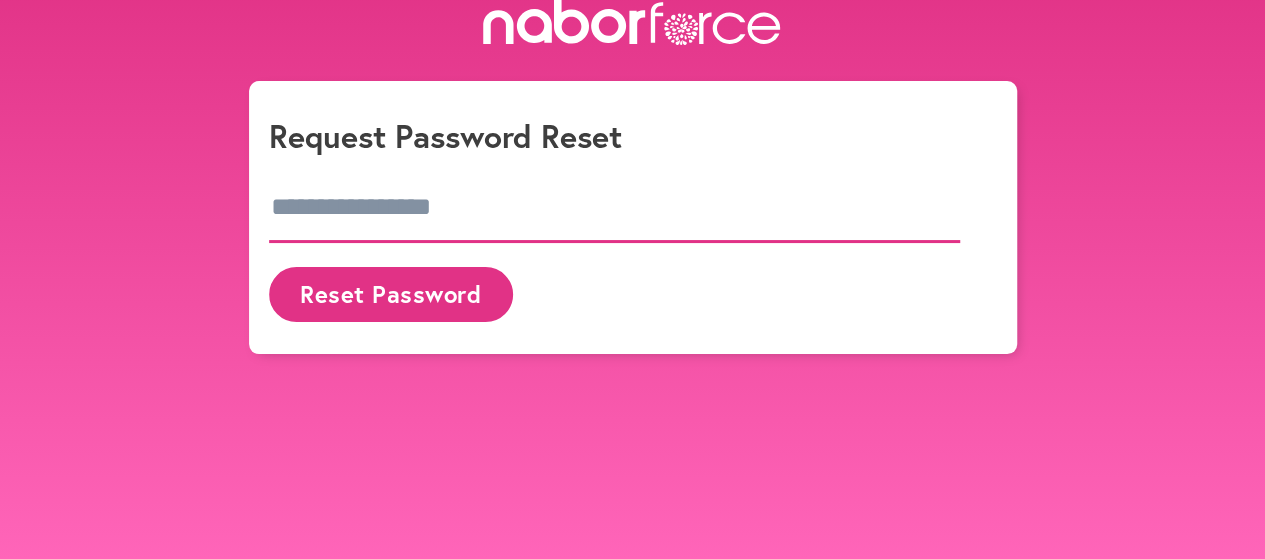click at bounding box center [615, 208] 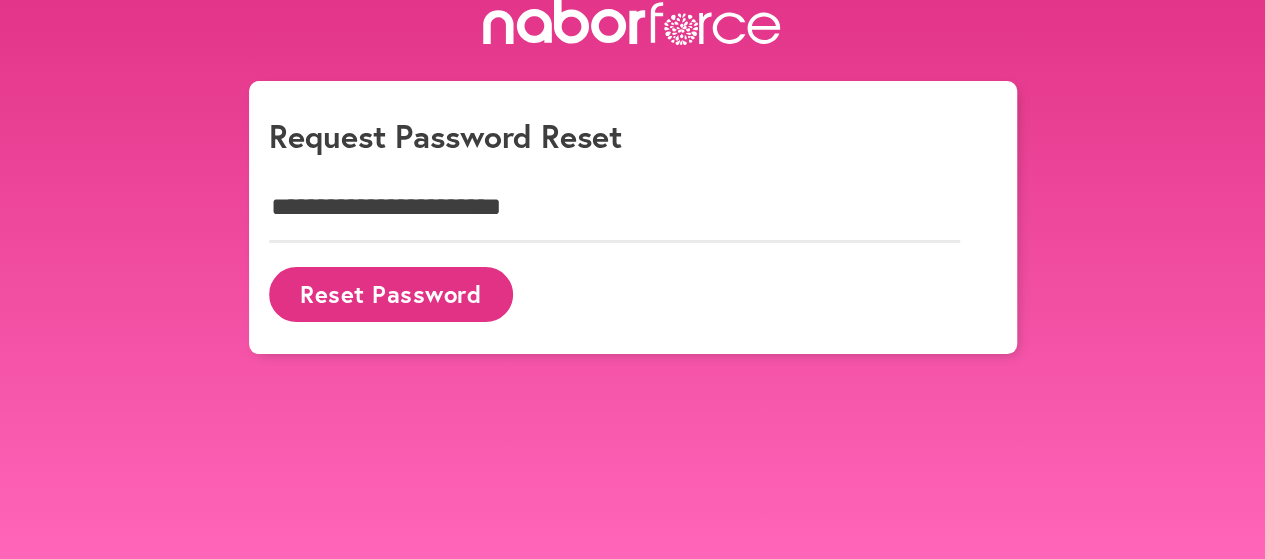 click on "Reset Password" at bounding box center [391, 294] 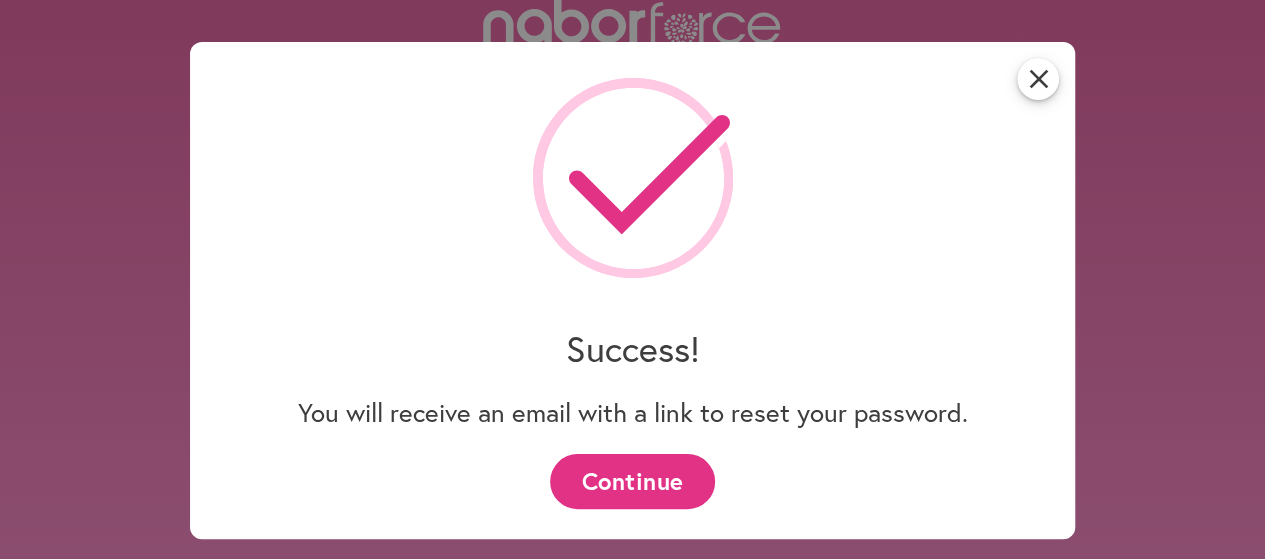 click on "Continue" at bounding box center (632, 481) 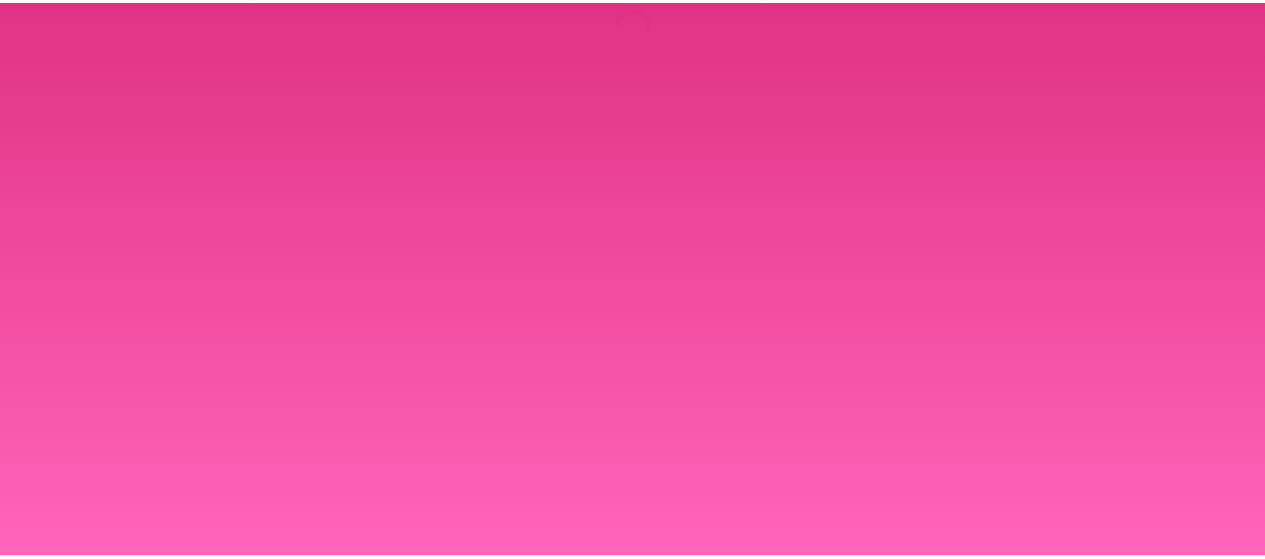 scroll, scrollTop: 0, scrollLeft: 0, axis: both 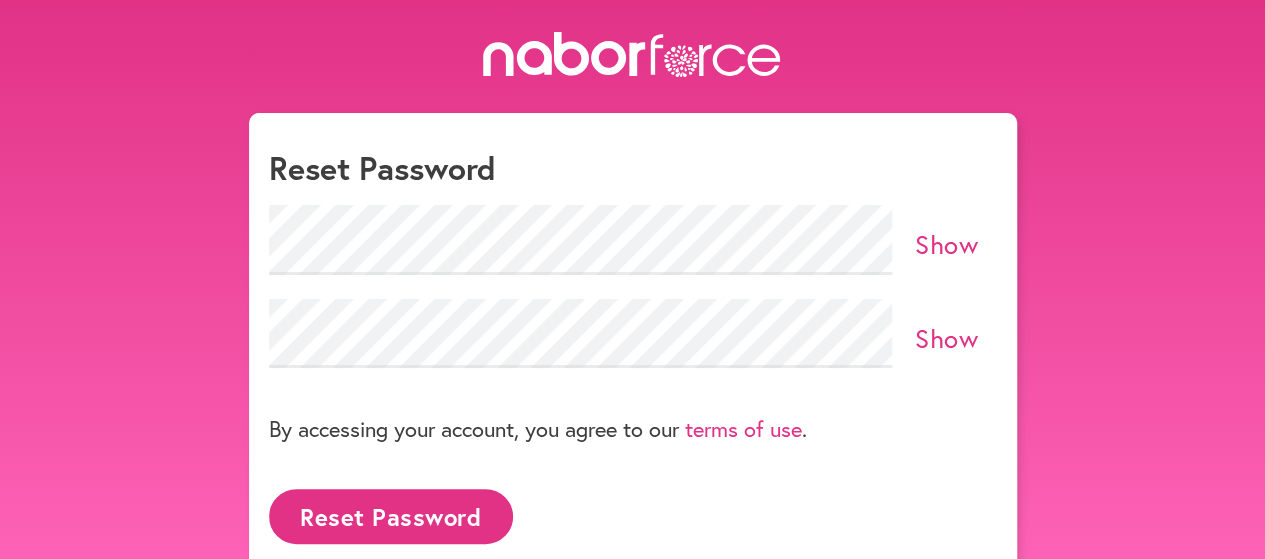click on "Show" at bounding box center [946, 244] 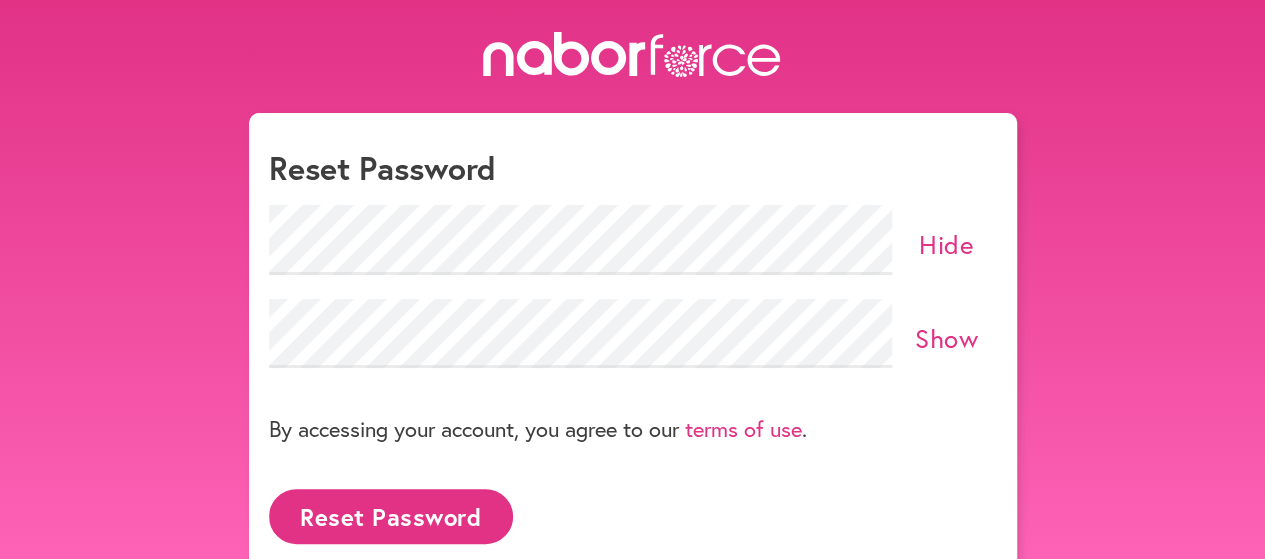 click on "Show" at bounding box center [946, 338] 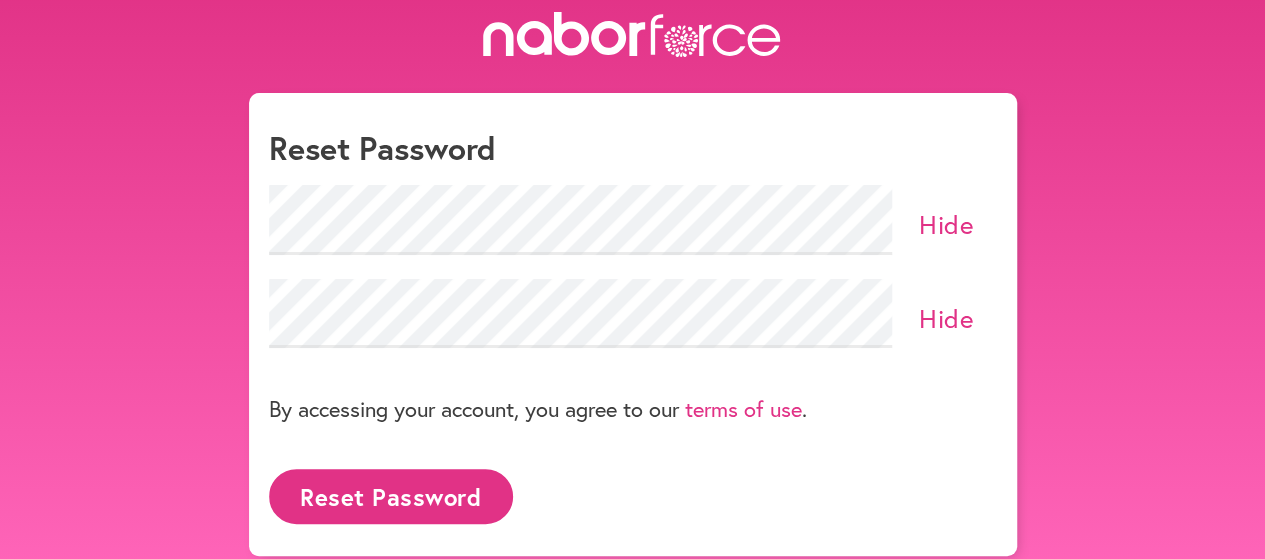 scroll, scrollTop: 32, scrollLeft: 0, axis: vertical 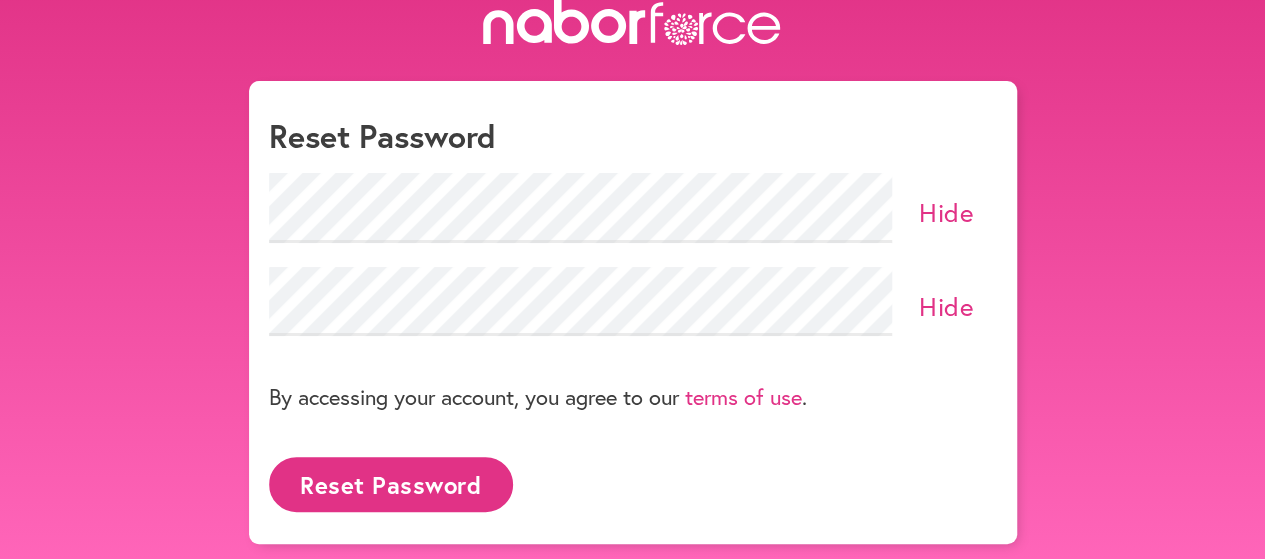 click on "Reset Password" at bounding box center [391, 484] 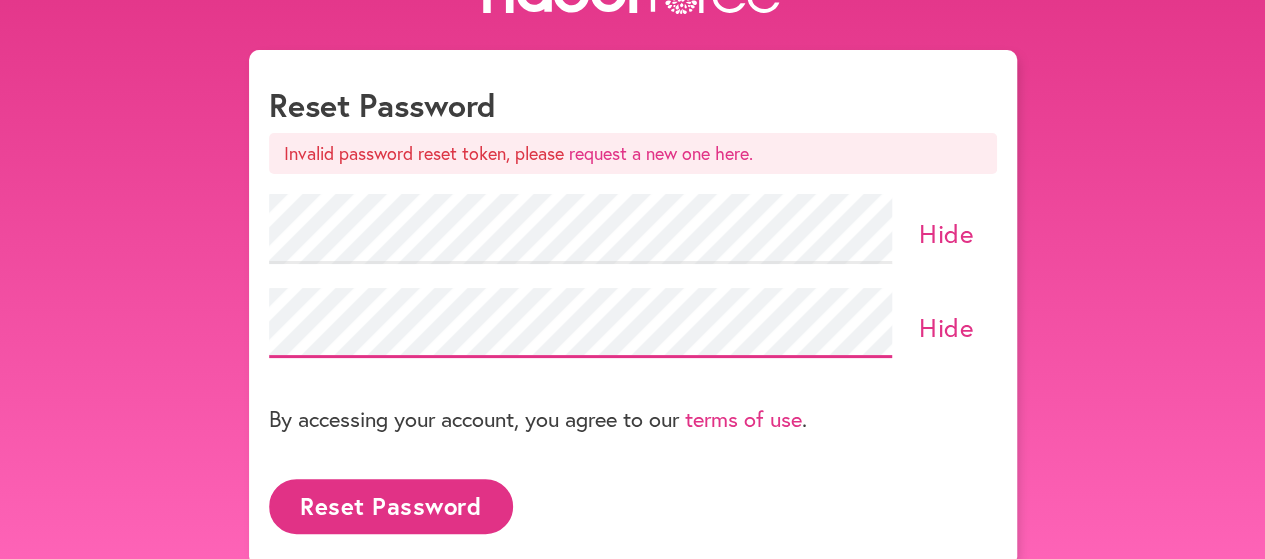 scroll, scrollTop: 89, scrollLeft: 0, axis: vertical 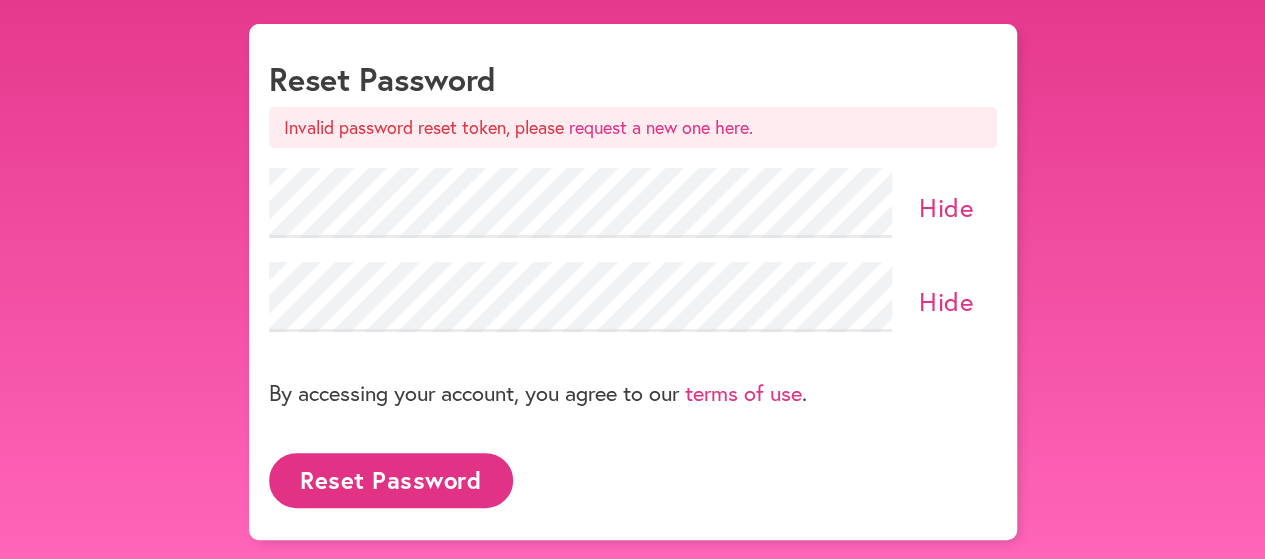 click on "Reset Password" at bounding box center [391, 480] 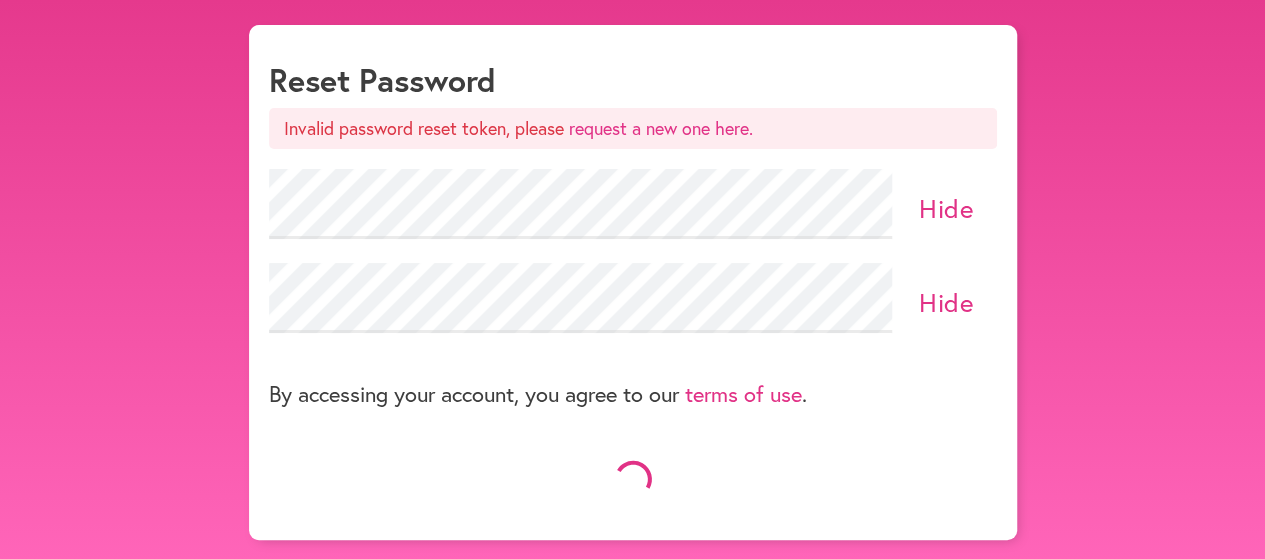 scroll, scrollTop: 89, scrollLeft: 0, axis: vertical 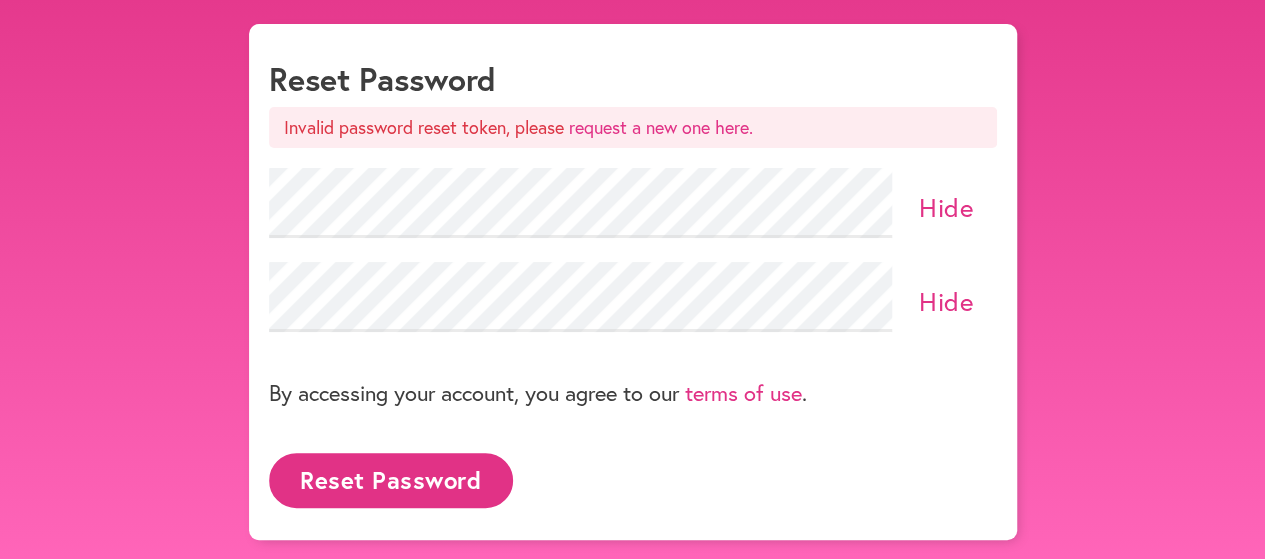 click on "Reset Password" at bounding box center [391, 480] 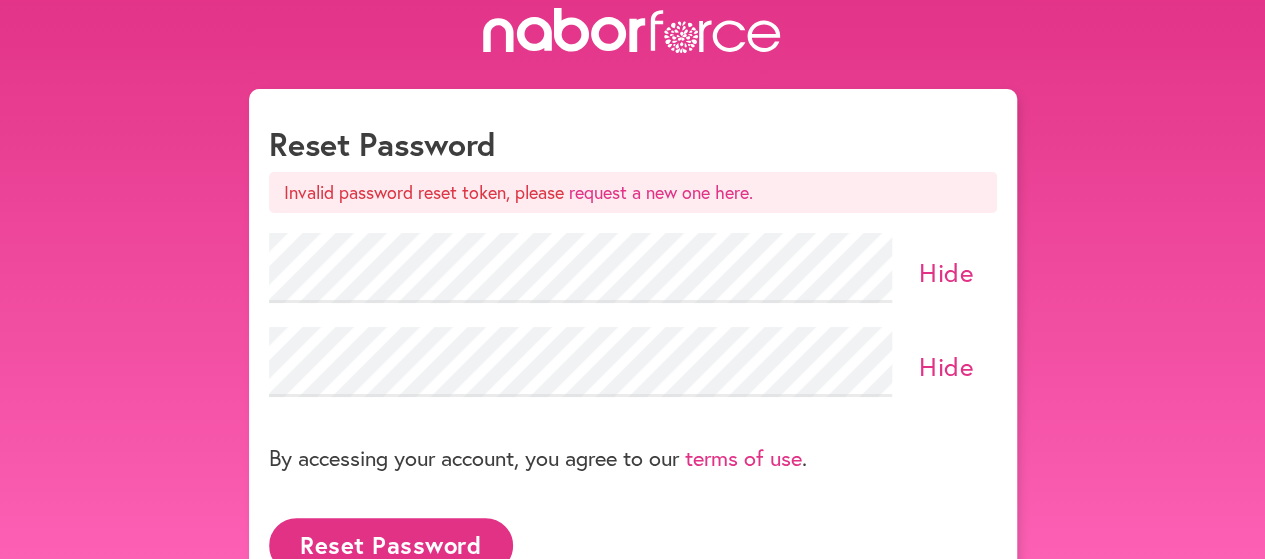 scroll, scrollTop: 0, scrollLeft: 0, axis: both 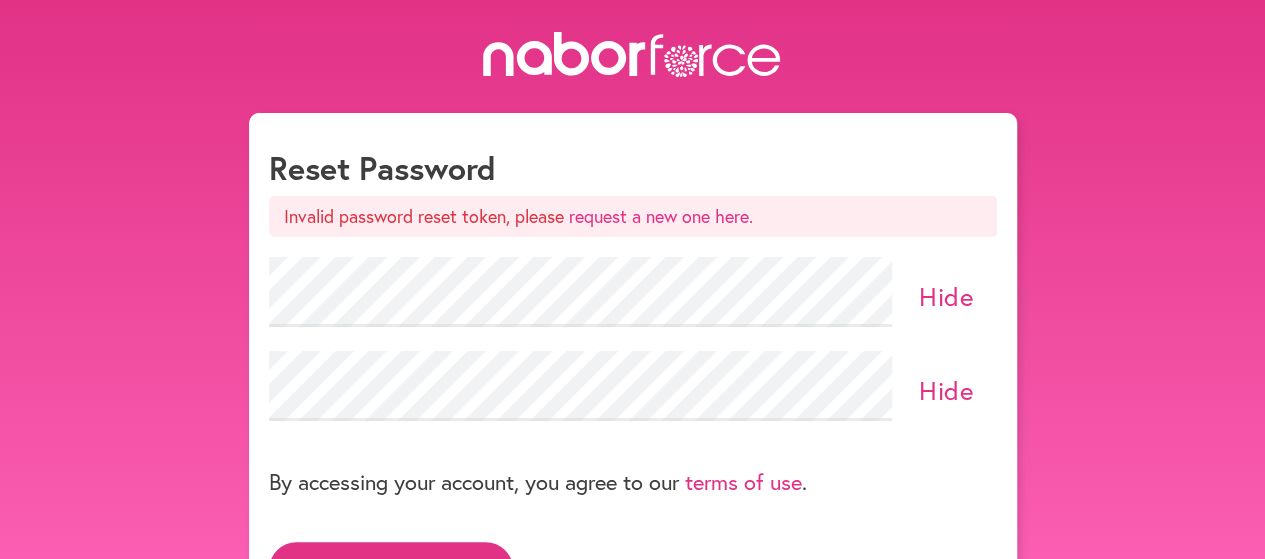 click on "request a new one here." at bounding box center [661, 216] 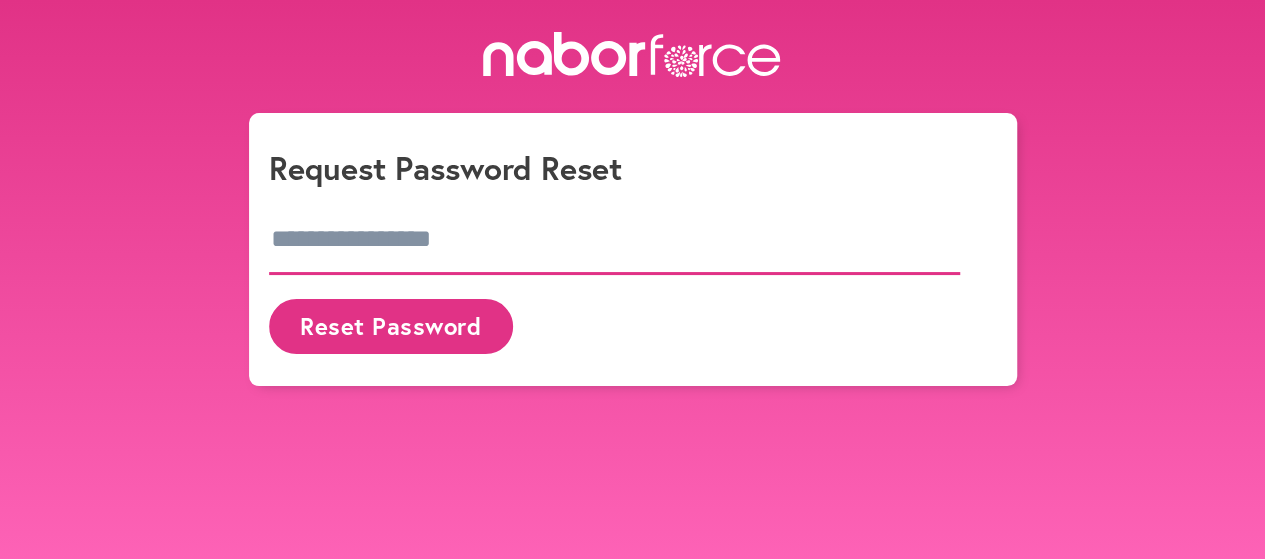 click at bounding box center (615, 240) 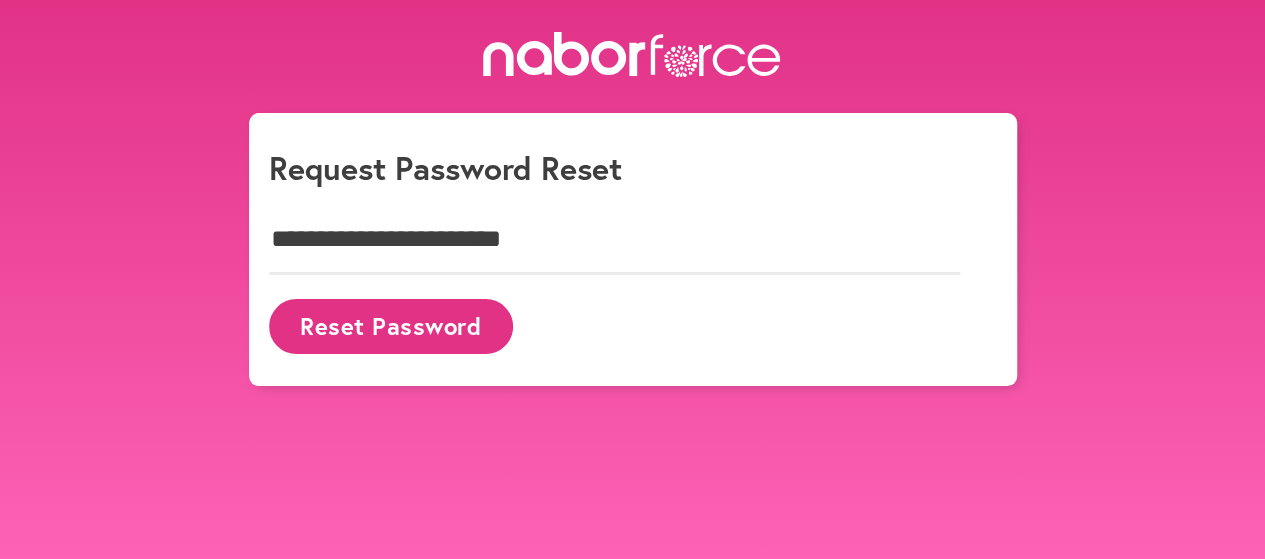 click on "Reset Password" at bounding box center [391, 326] 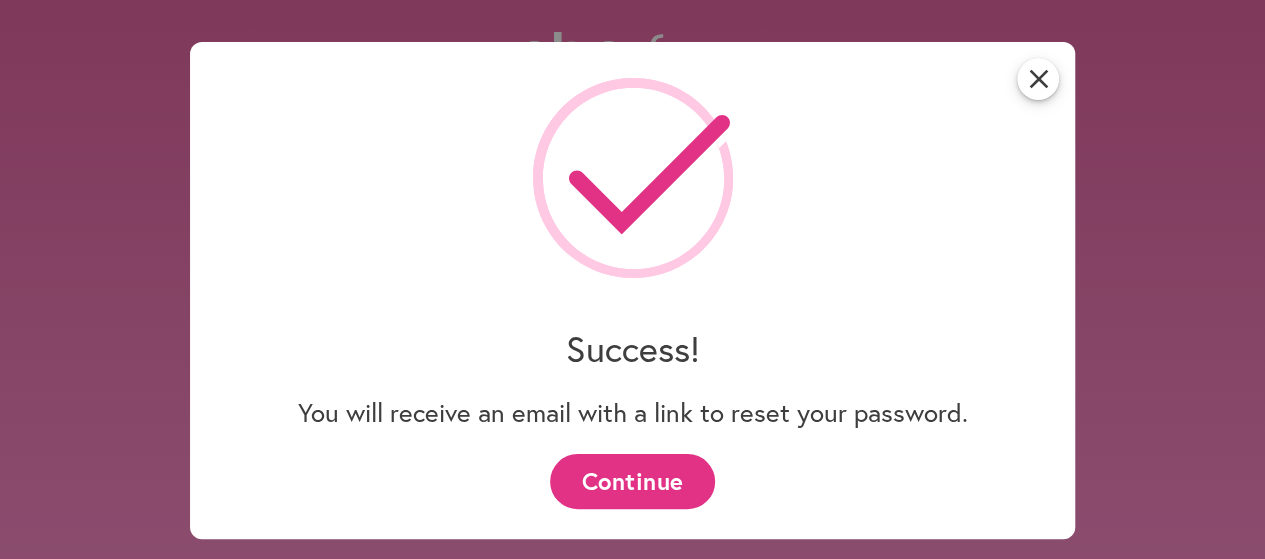 click on "Continue" at bounding box center [632, 481] 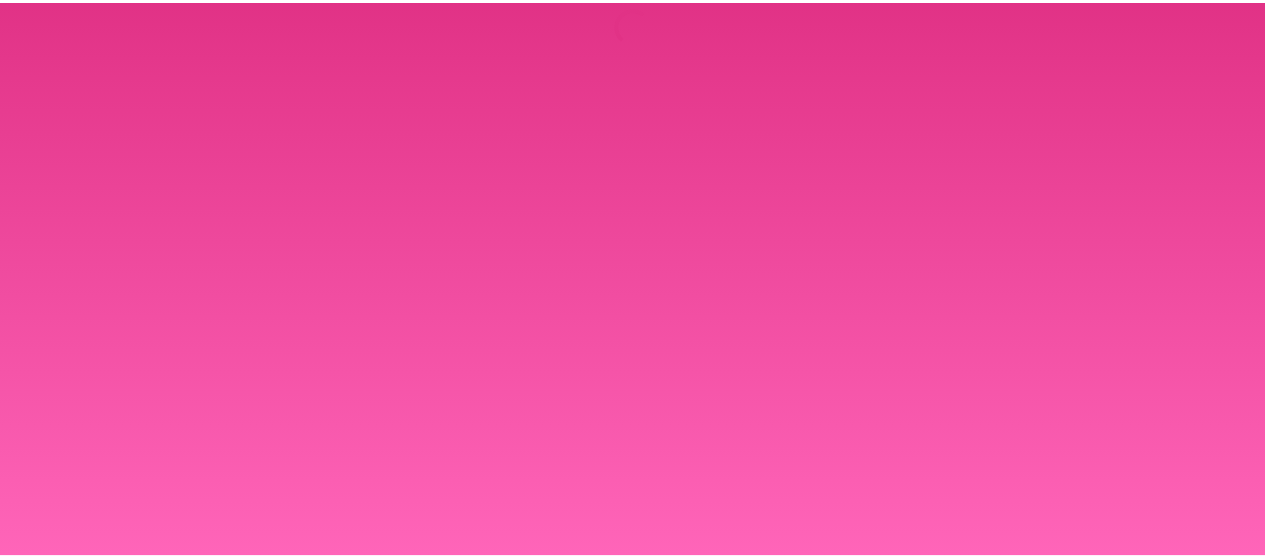 scroll, scrollTop: 0, scrollLeft: 0, axis: both 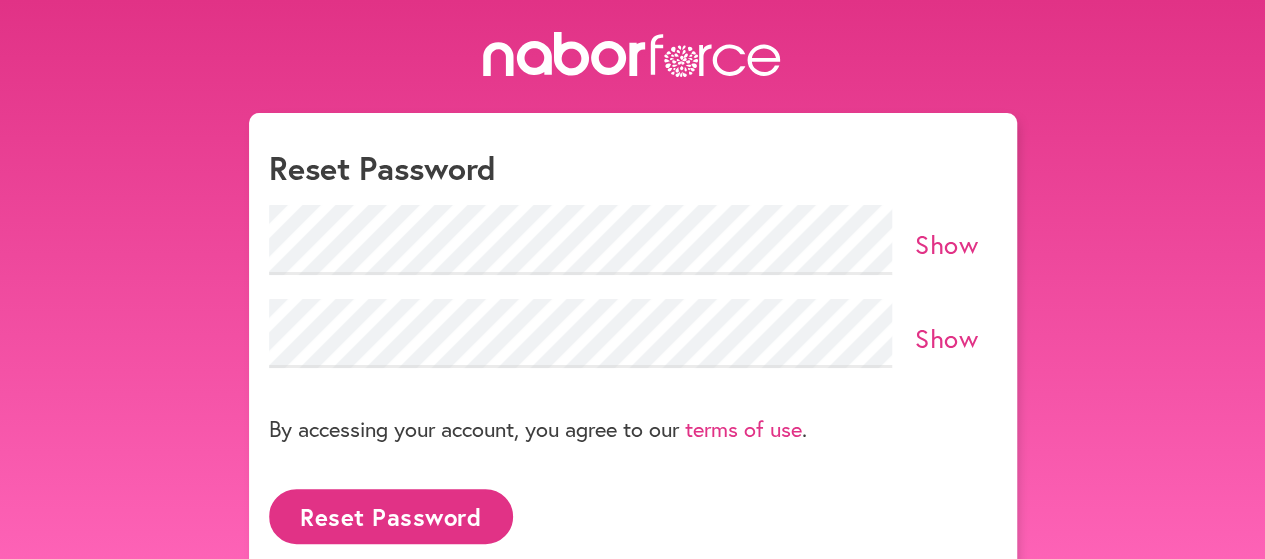 click on "Show" at bounding box center [946, 244] 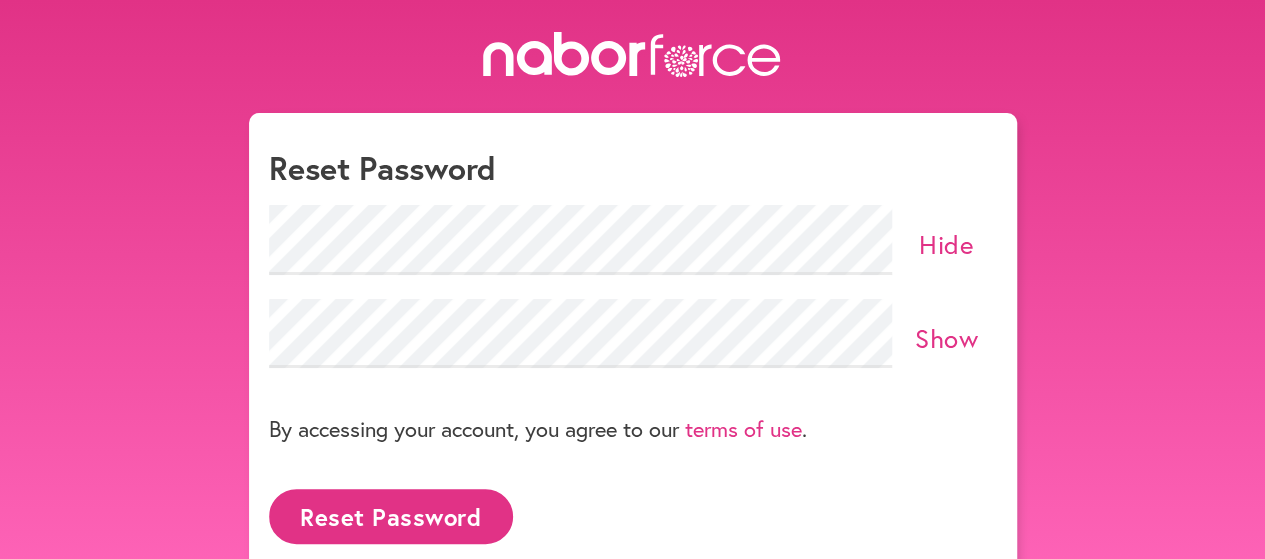 click on "Show" at bounding box center (946, 338) 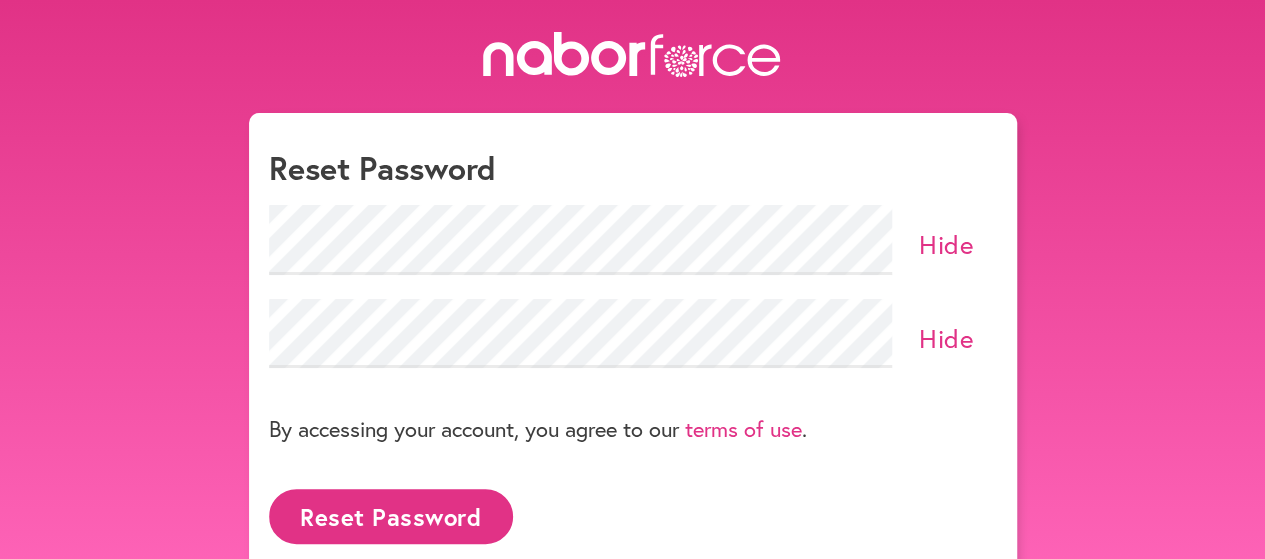 click on "Reset Password" at bounding box center (391, 516) 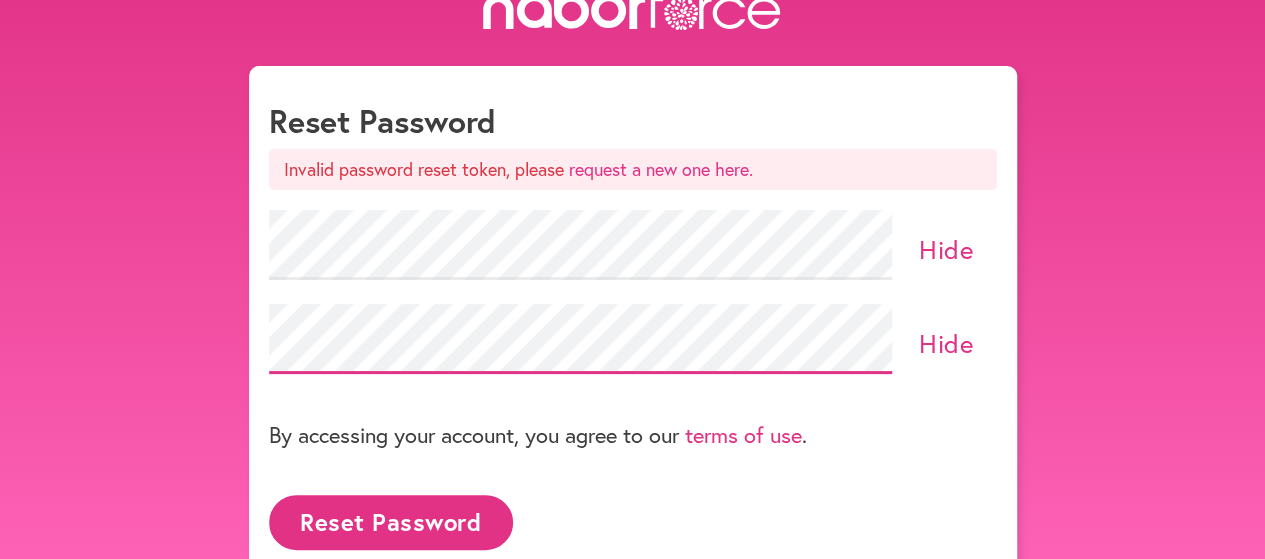 scroll, scrollTop: 89, scrollLeft: 0, axis: vertical 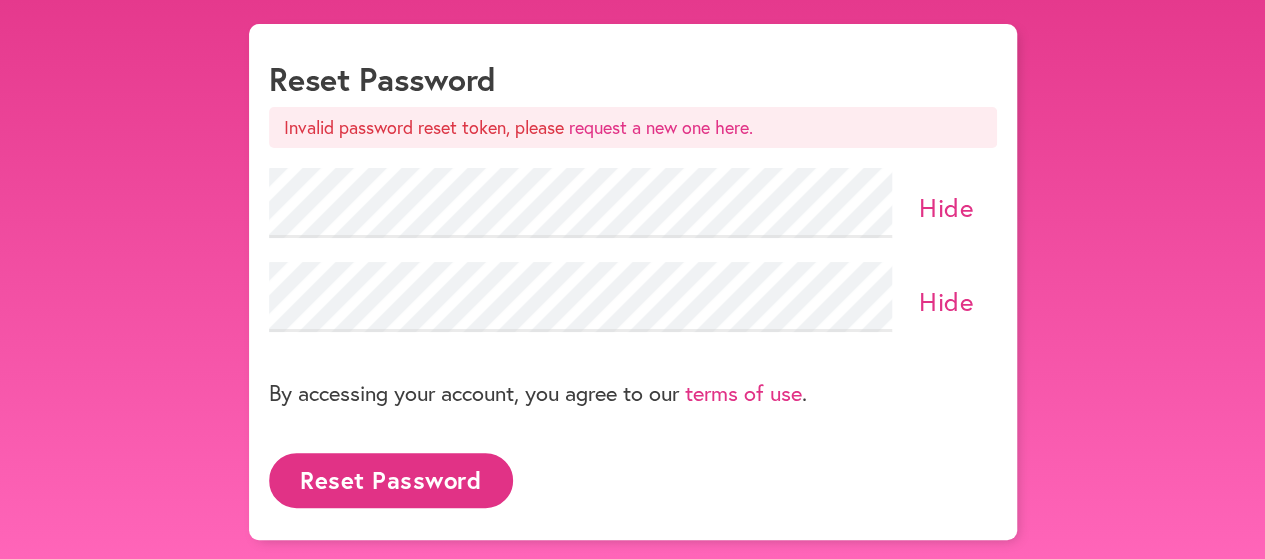 click on "Reset Password" at bounding box center (391, 480) 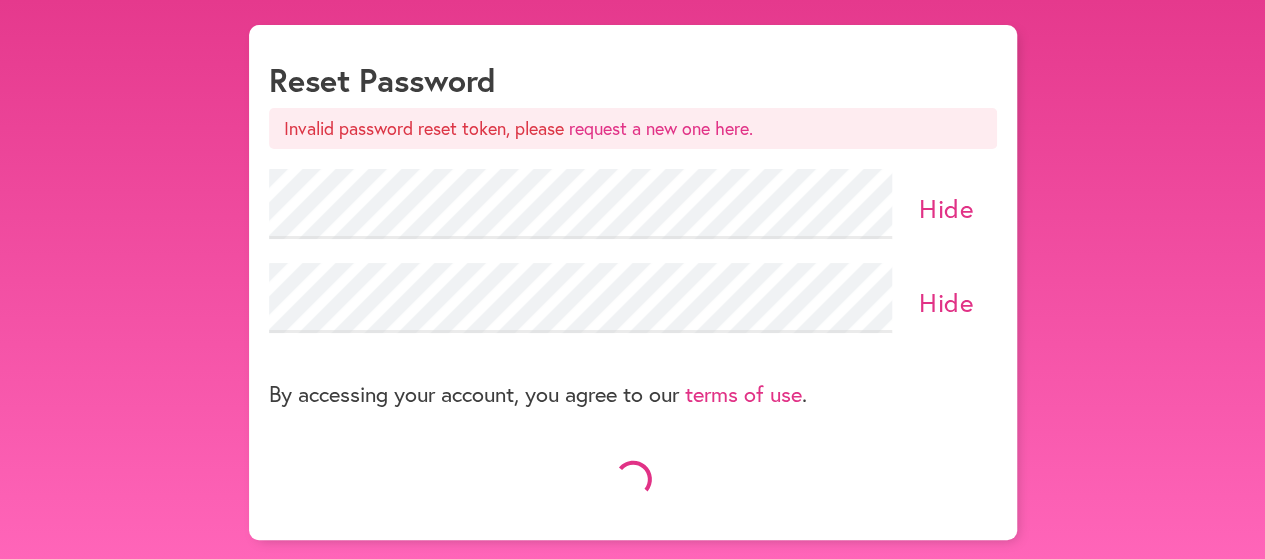 scroll, scrollTop: 89, scrollLeft: 0, axis: vertical 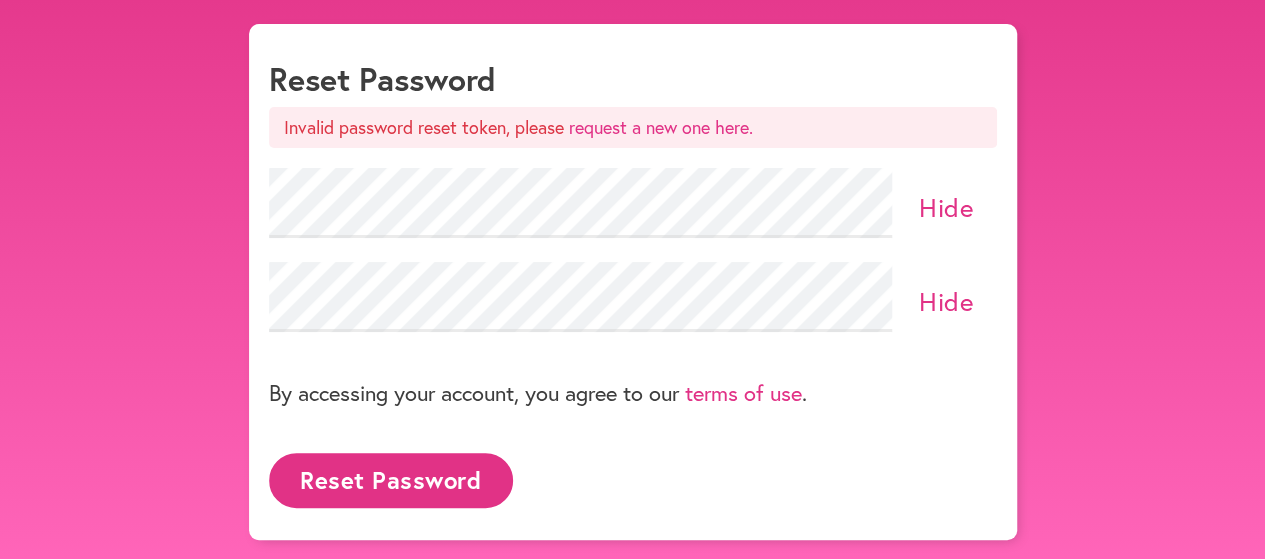 click on "Reset Password" at bounding box center (391, 480) 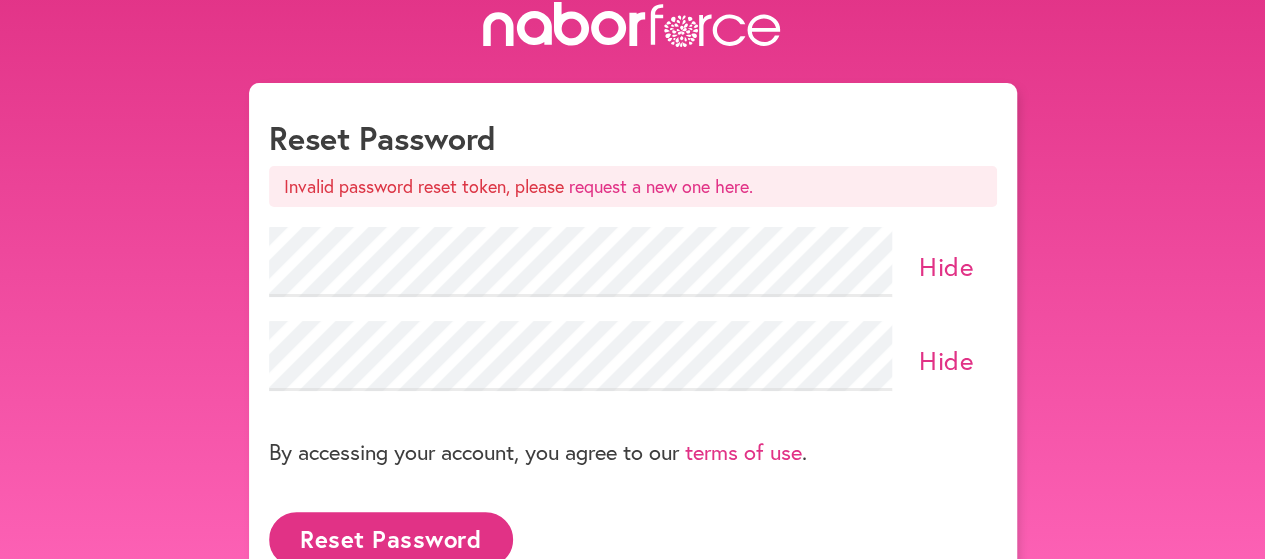 scroll, scrollTop: 0, scrollLeft: 0, axis: both 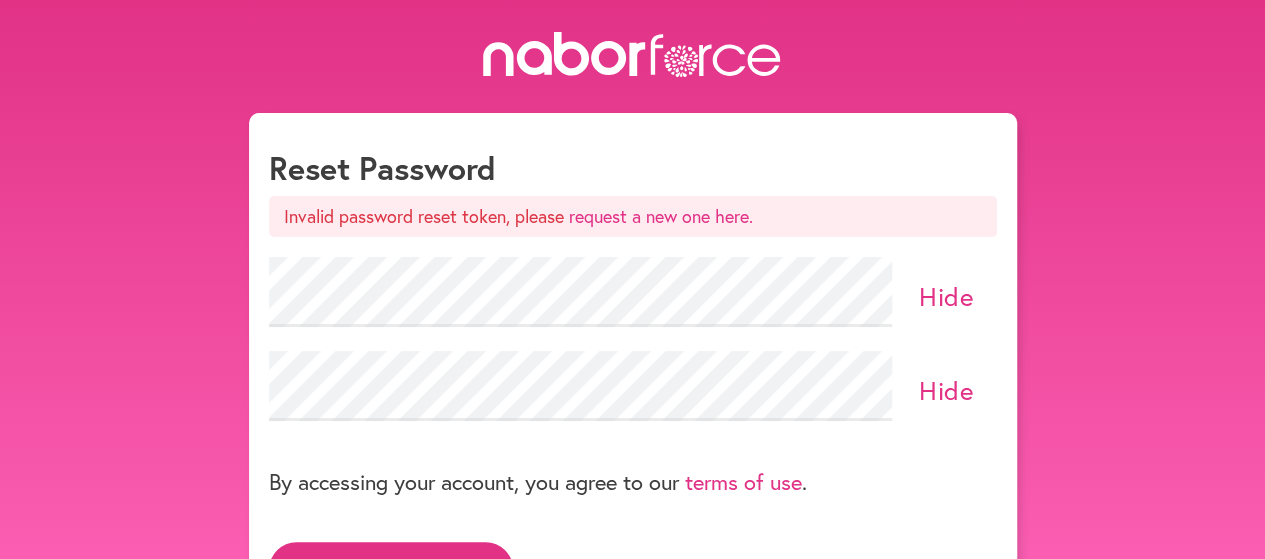 click on "Invalid password reset token, please   request a new one here." at bounding box center [633, 217] 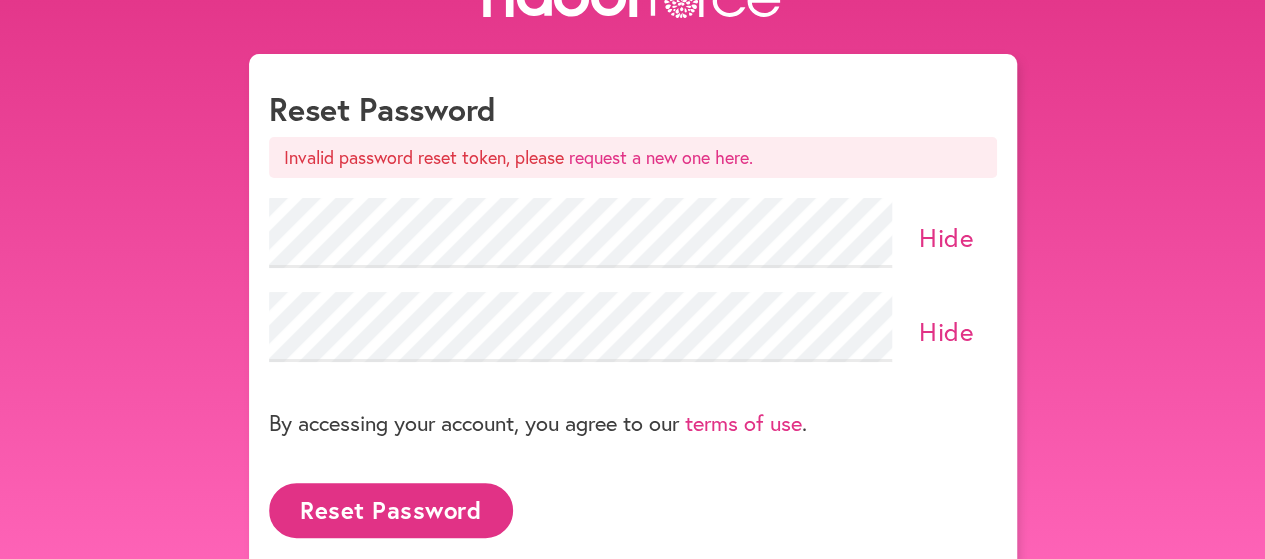 scroll, scrollTop: 89, scrollLeft: 0, axis: vertical 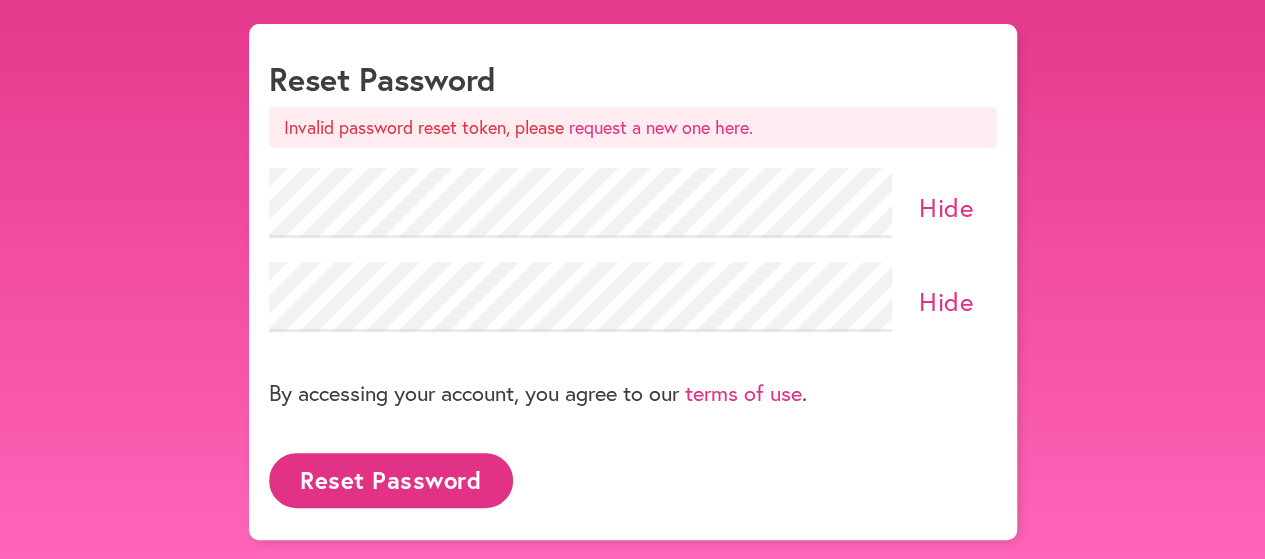 click on "Reset Password" at bounding box center (391, 480) 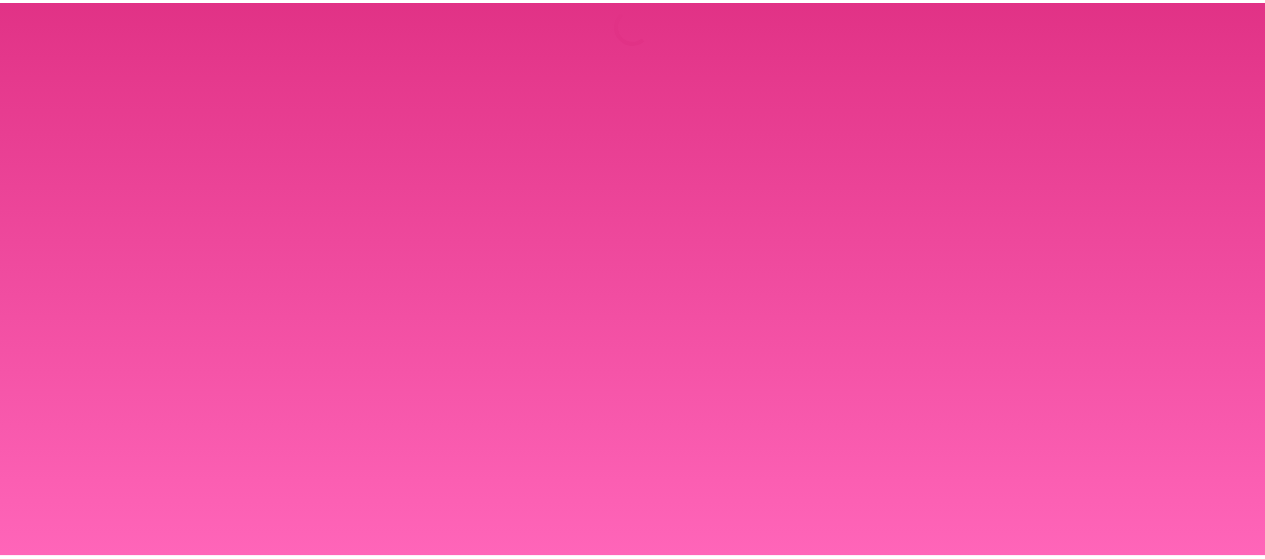 scroll, scrollTop: 0, scrollLeft: 0, axis: both 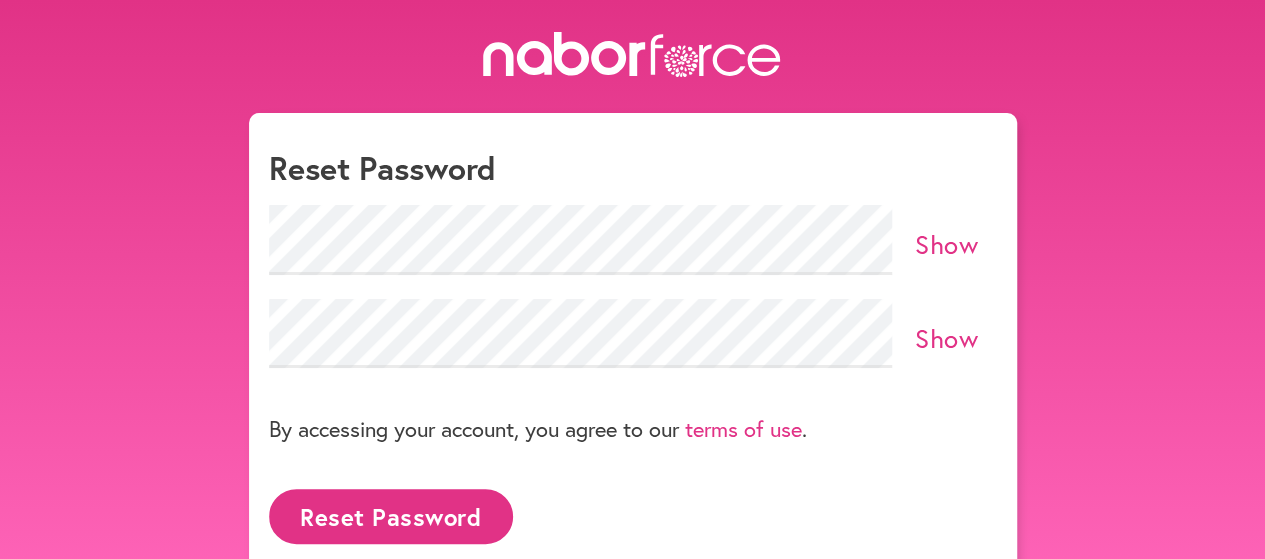 click on "Show" at bounding box center [946, 244] 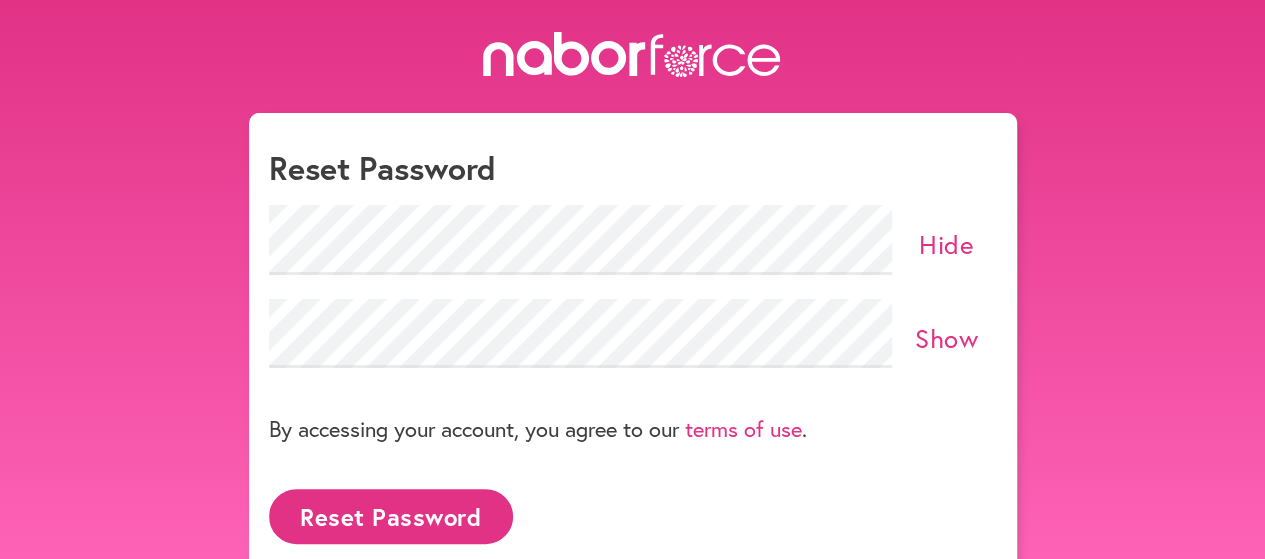 click on "Show" at bounding box center [946, 338] 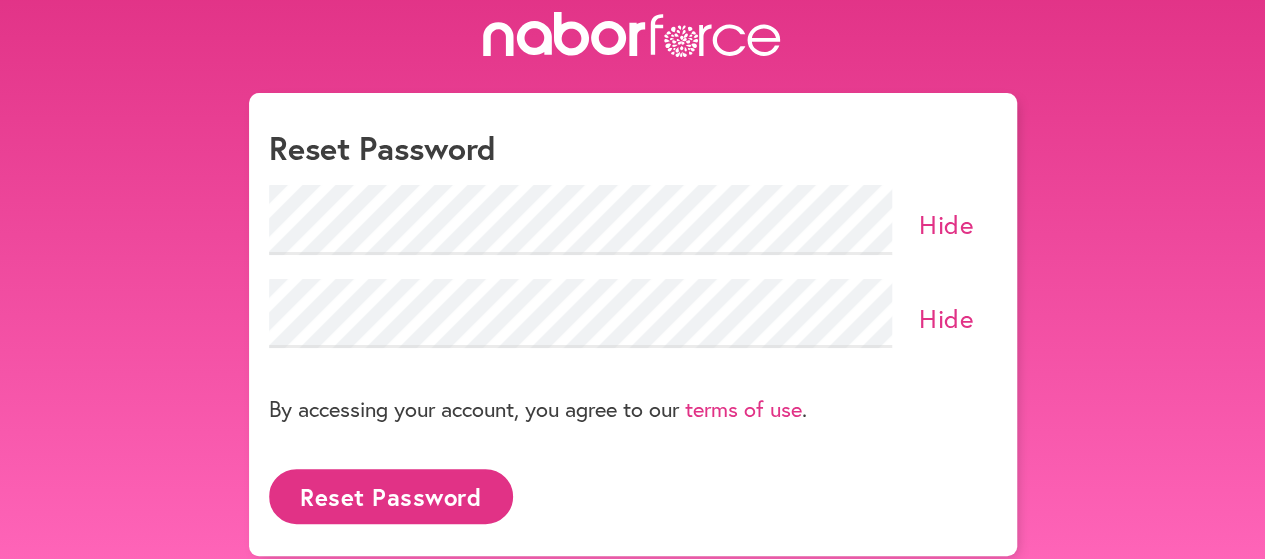 scroll, scrollTop: 32, scrollLeft: 0, axis: vertical 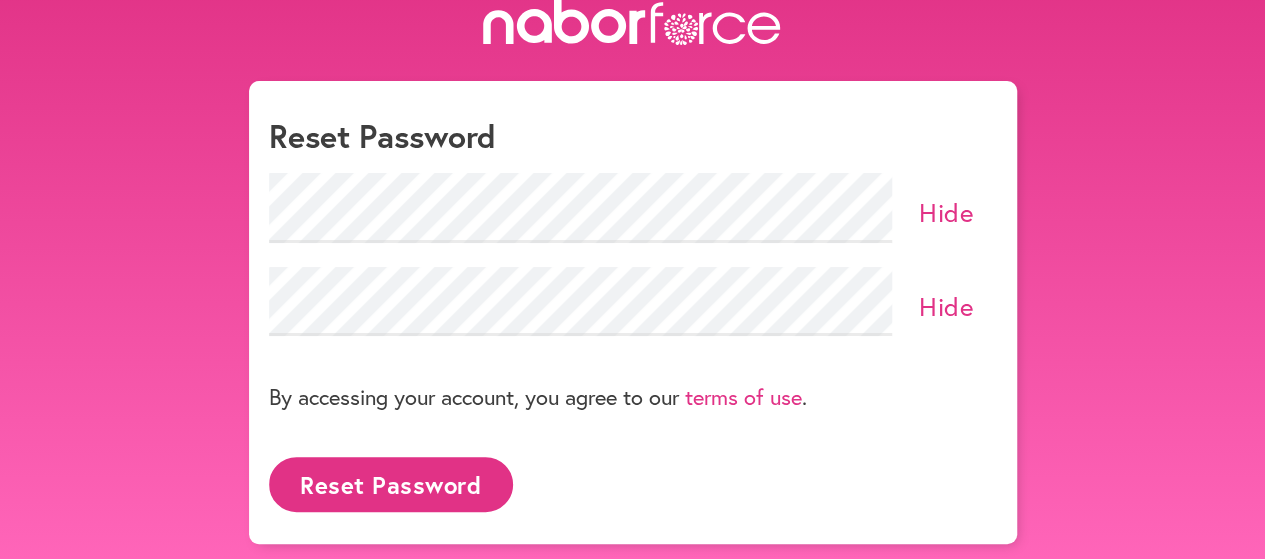click on "Reset Password" at bounding box center [391, 484] 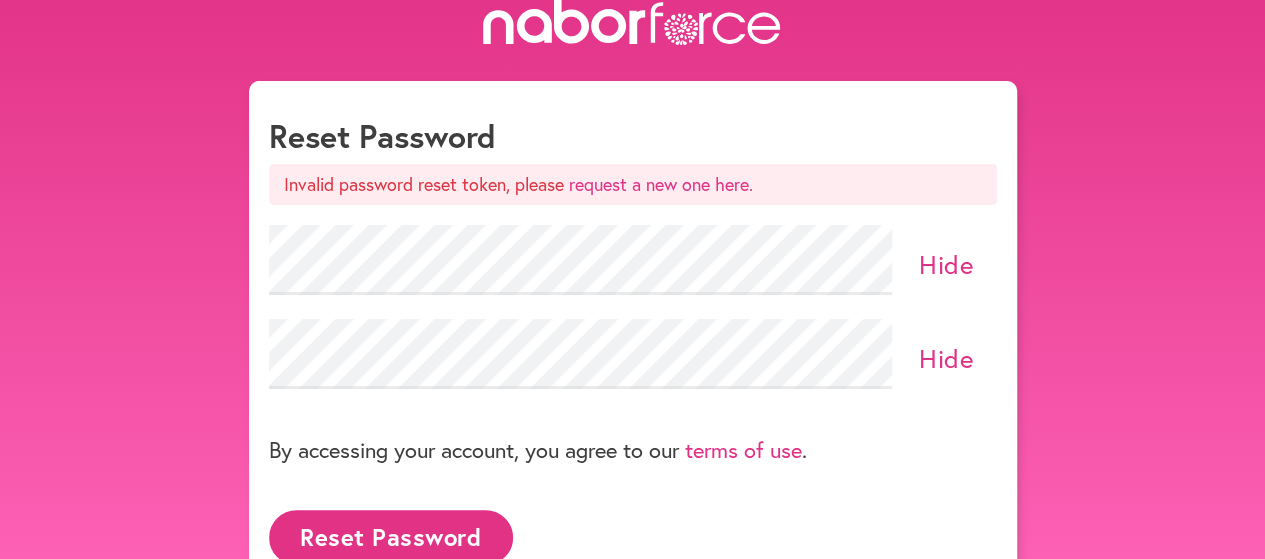 scroll, scrollTop: 89, scrollLeft: 0, axis: vertical 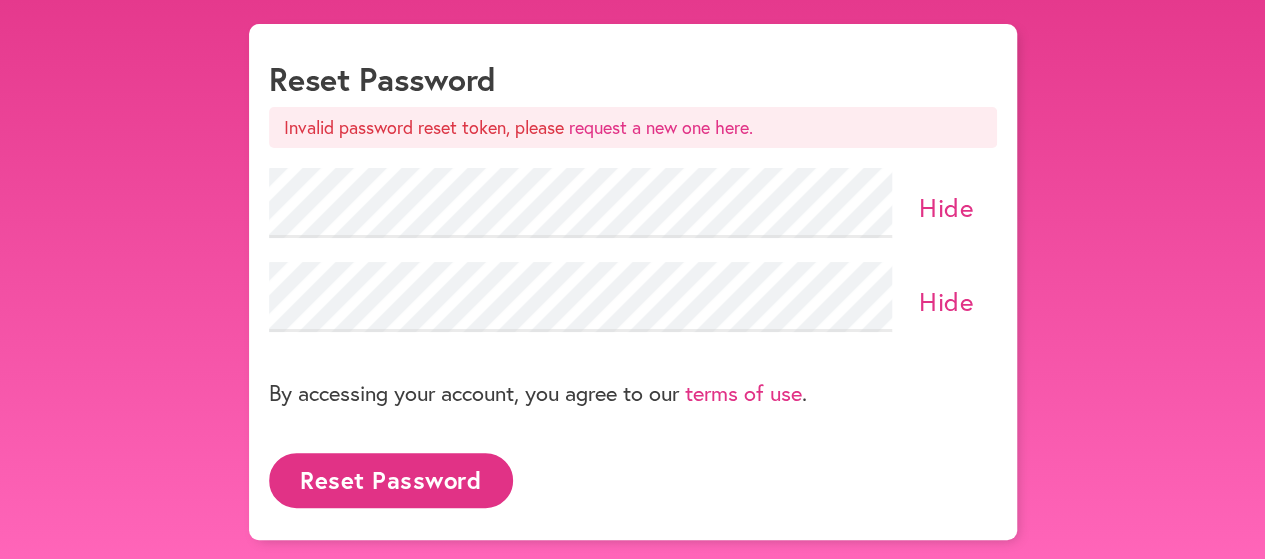 click on "Reset Password" at bounding box center (391, 480) 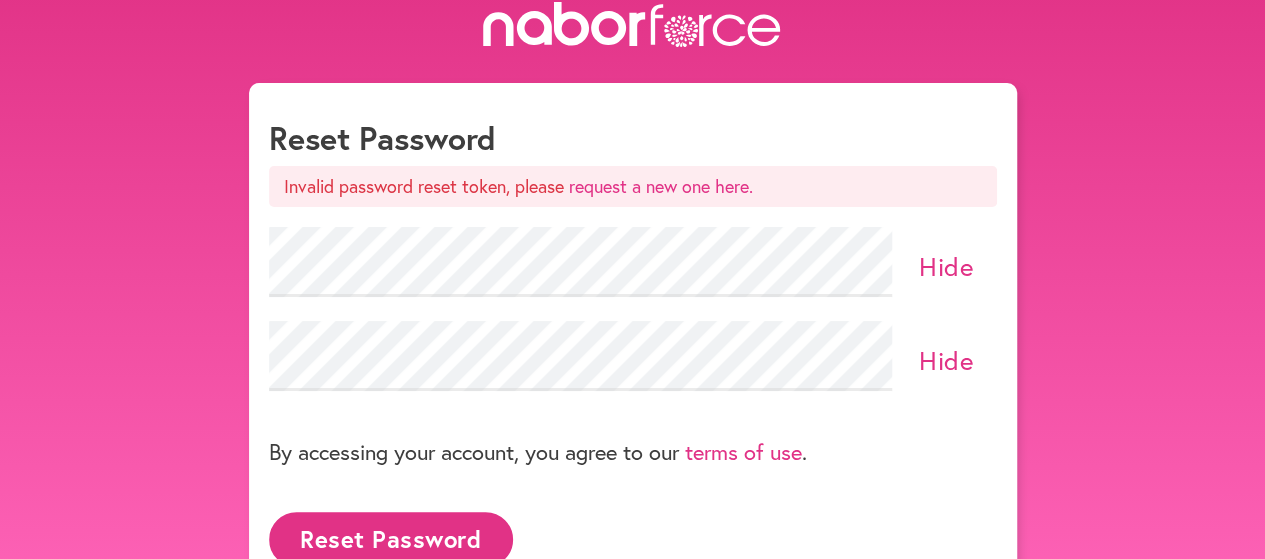 scroll, scrollTop: 0, scrollLeft: 0, axis: both 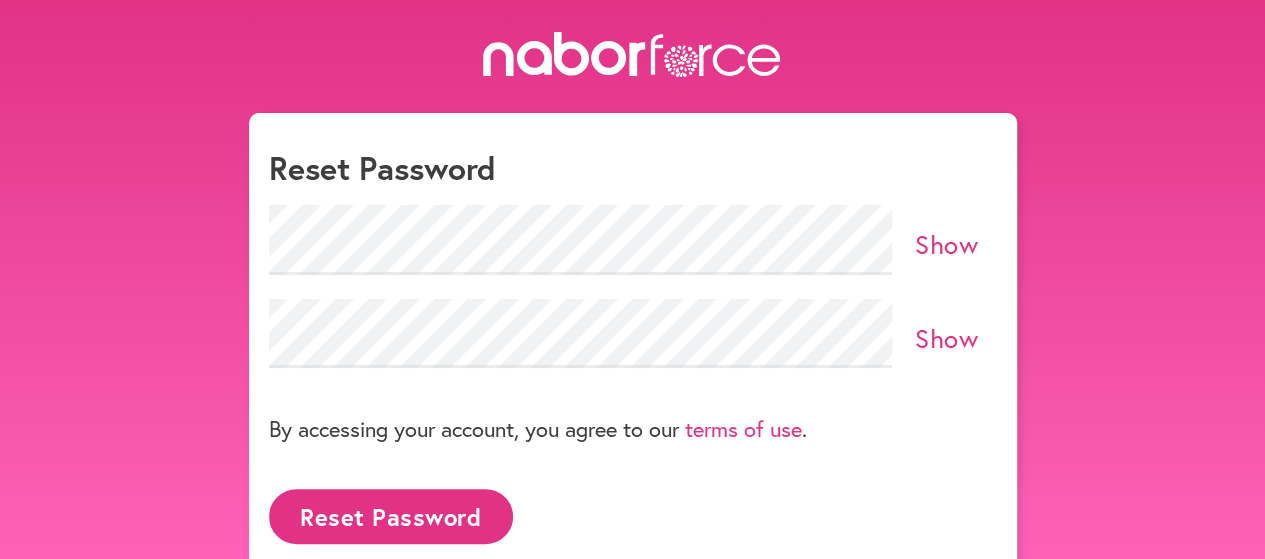 click on "Show" at bounding box center [946, 244] 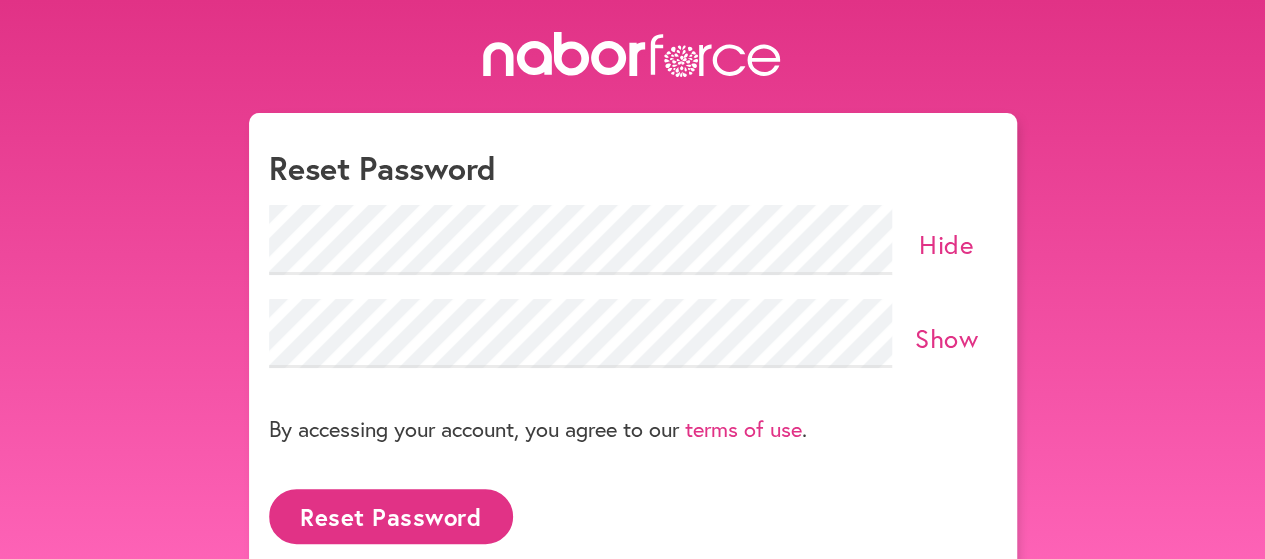 click on "Show" at bounding box center (946, 338) 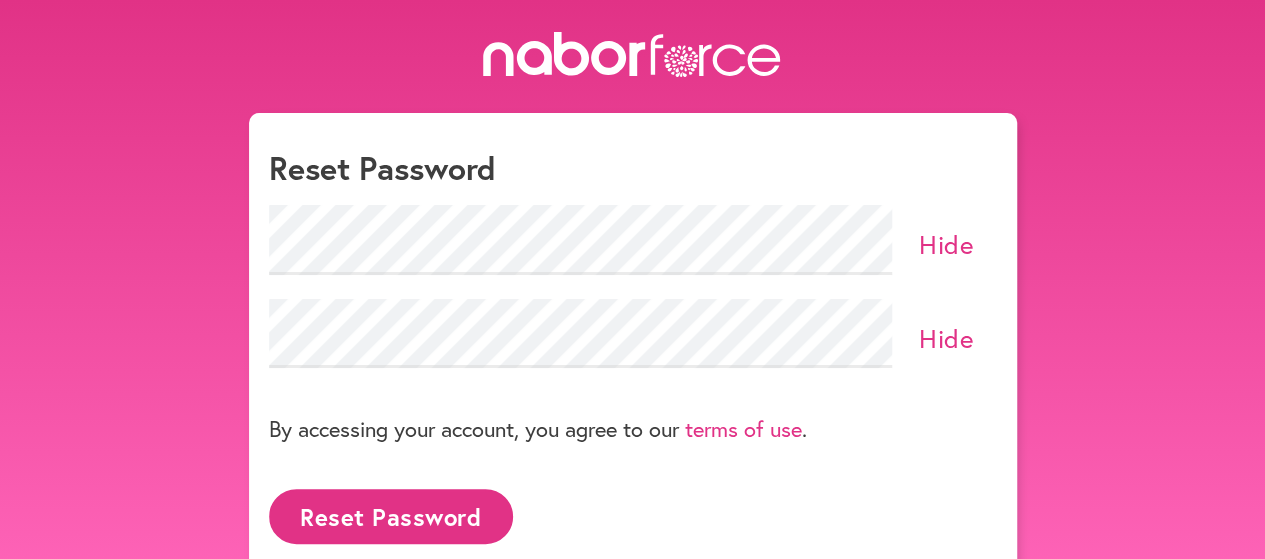 click on "Reset Password" at bounding box center (391, 516) 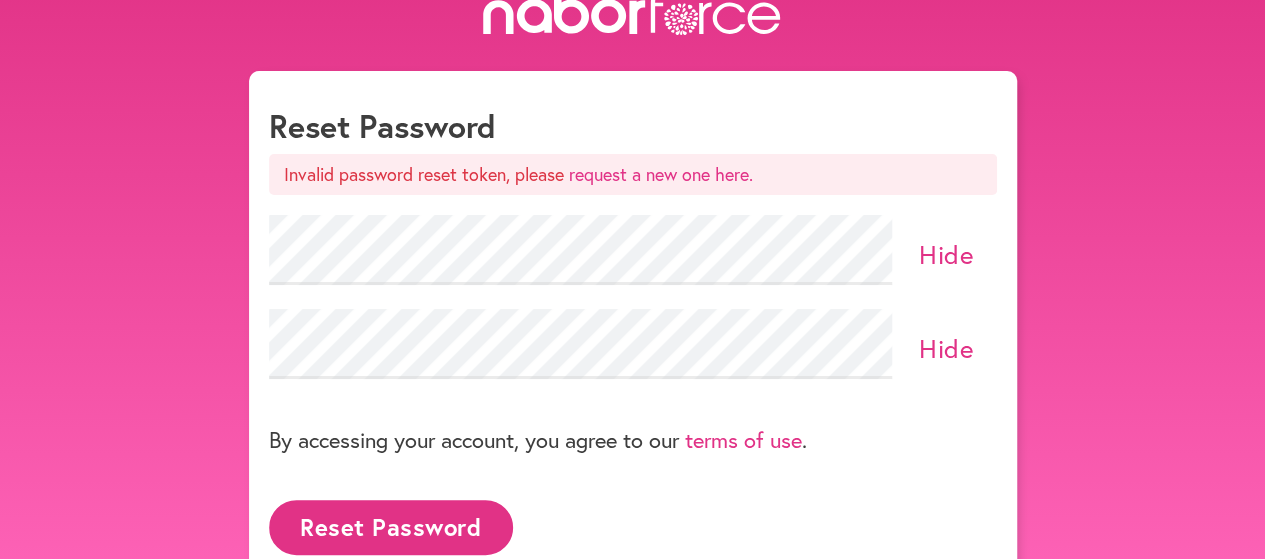 scroll, scrollTop: 0, scrollLeft: 0, axis: both 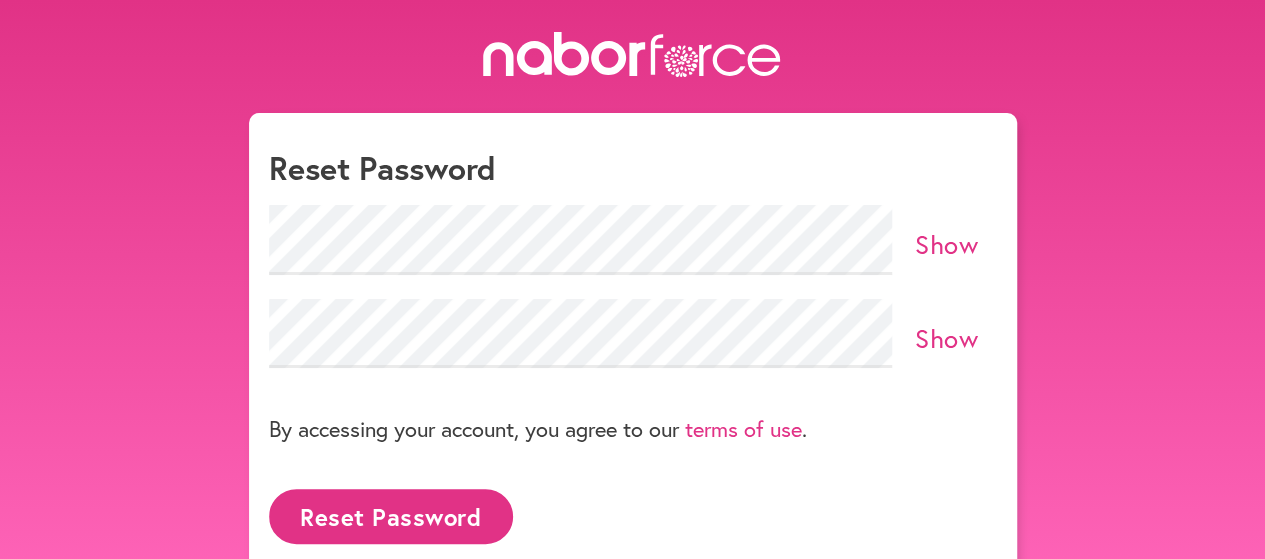 click on "Show" at bounding box center [946, 244] 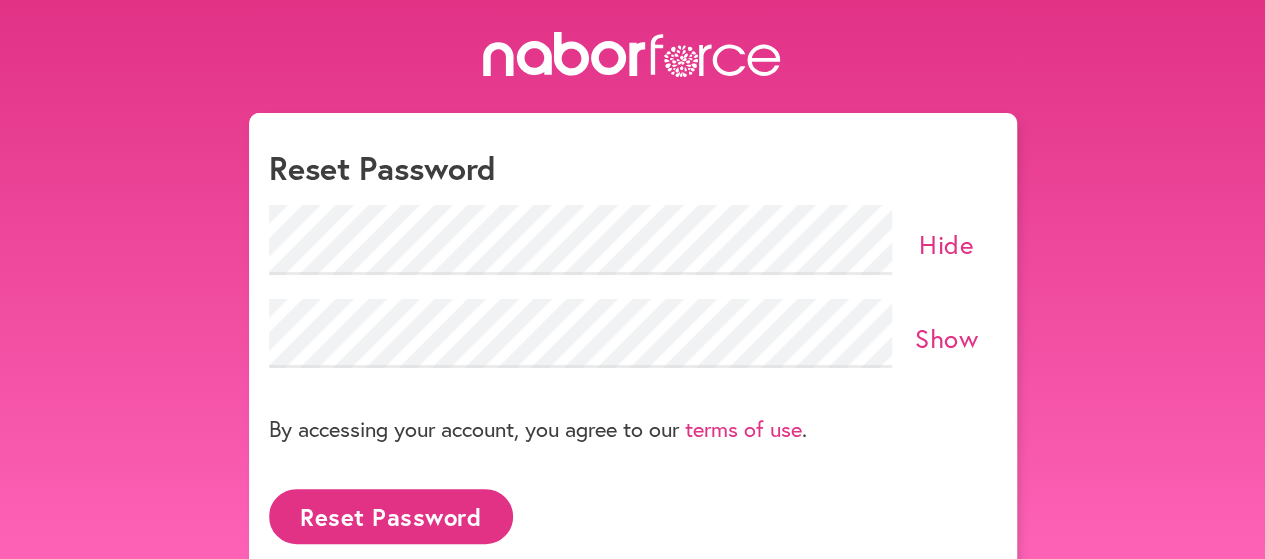 click on "Show" at bounding box center [946, 338] 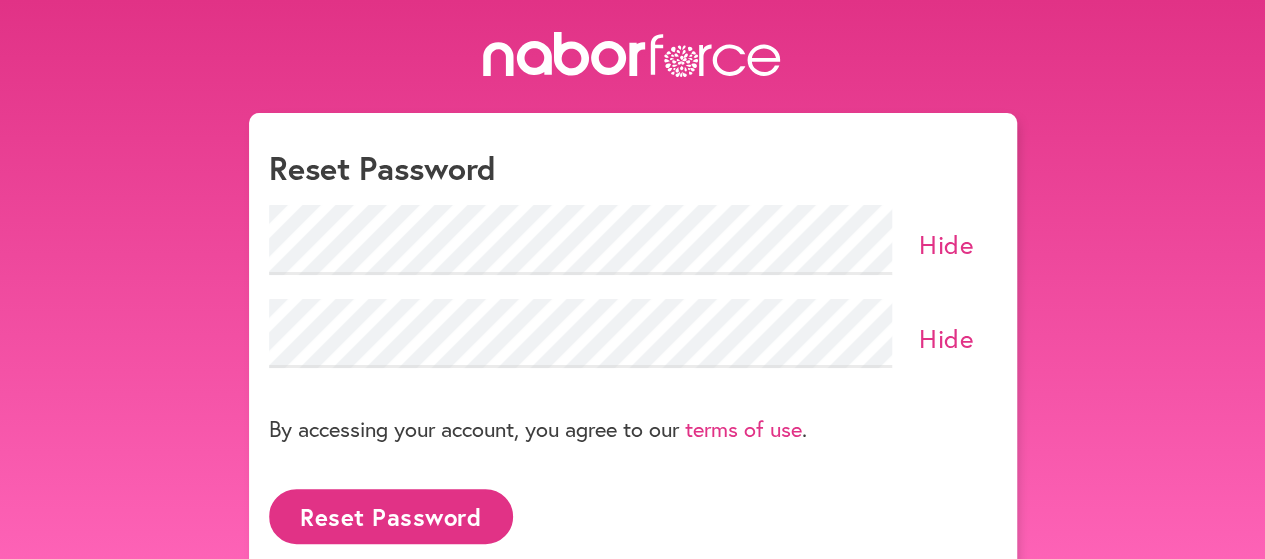 click on "Reset Password" at bounding box center (391, 516) 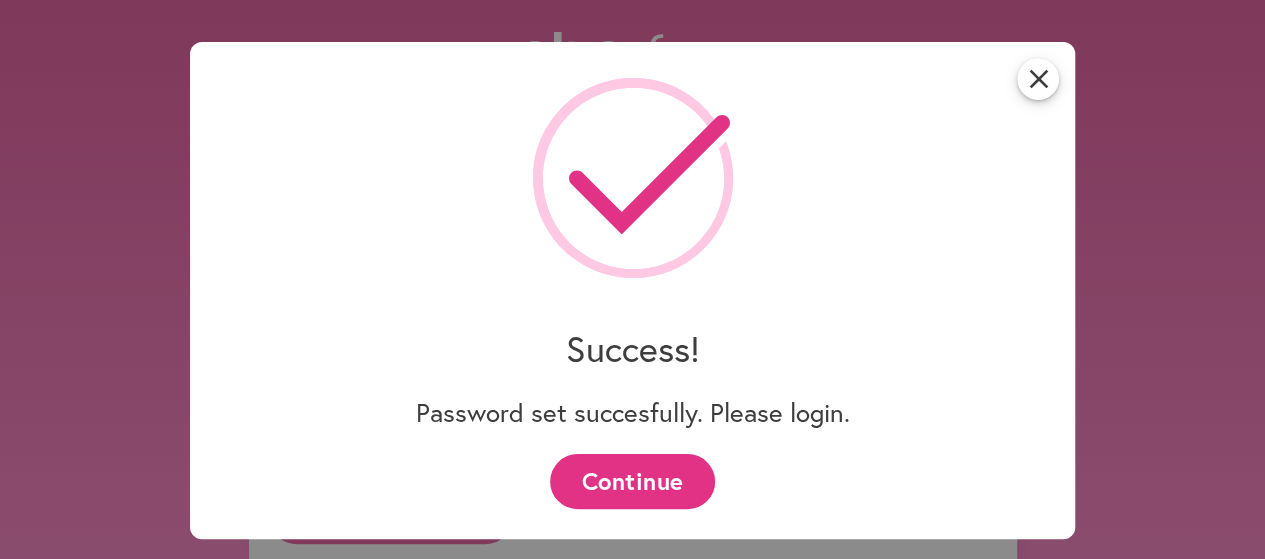 click on "Continue" at bounding box center (632, 481) 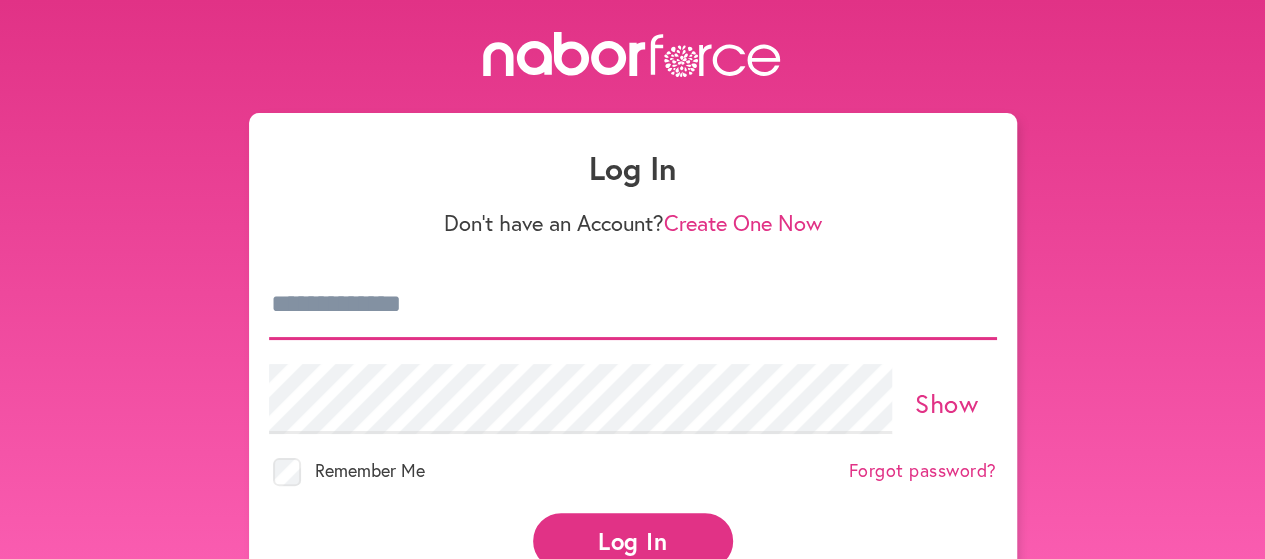 click at bounding box center (633, 305) 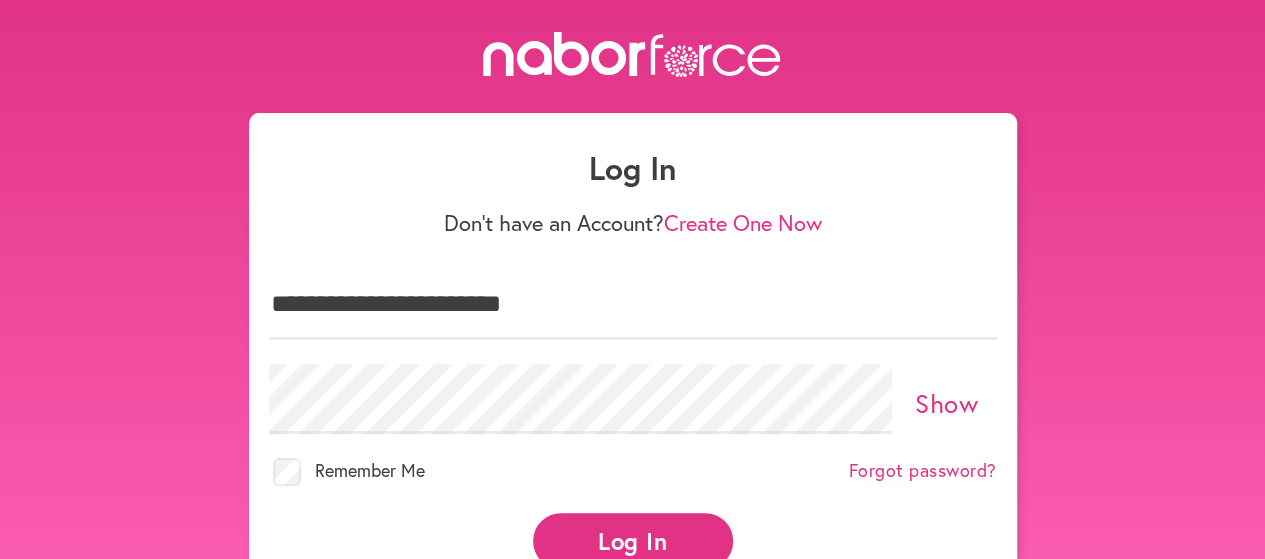 click on "Show" at bounding box center [946, 403] 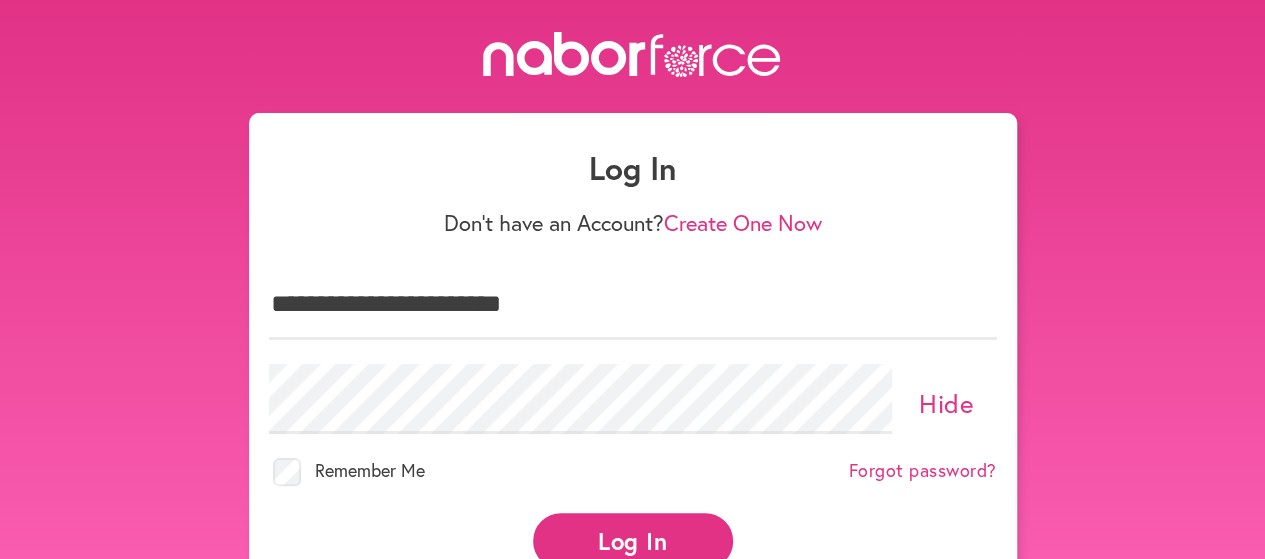 click on "Log In" at bounding box center (633, 540) 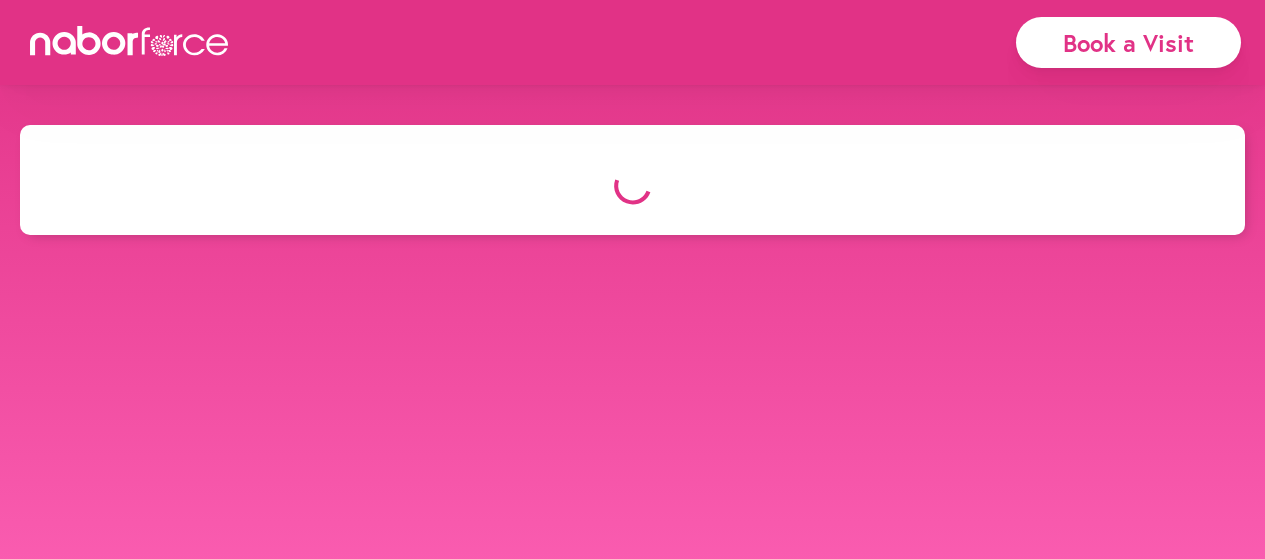scroll, scrollTop: 0, scrollLeft: 0, axis: both 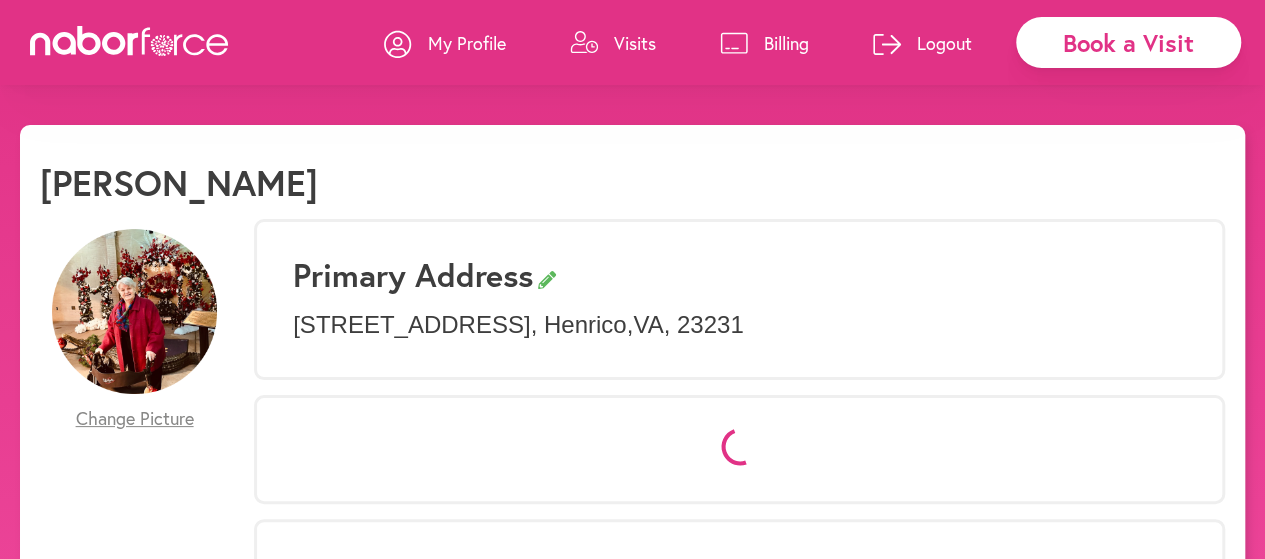 select on "*" 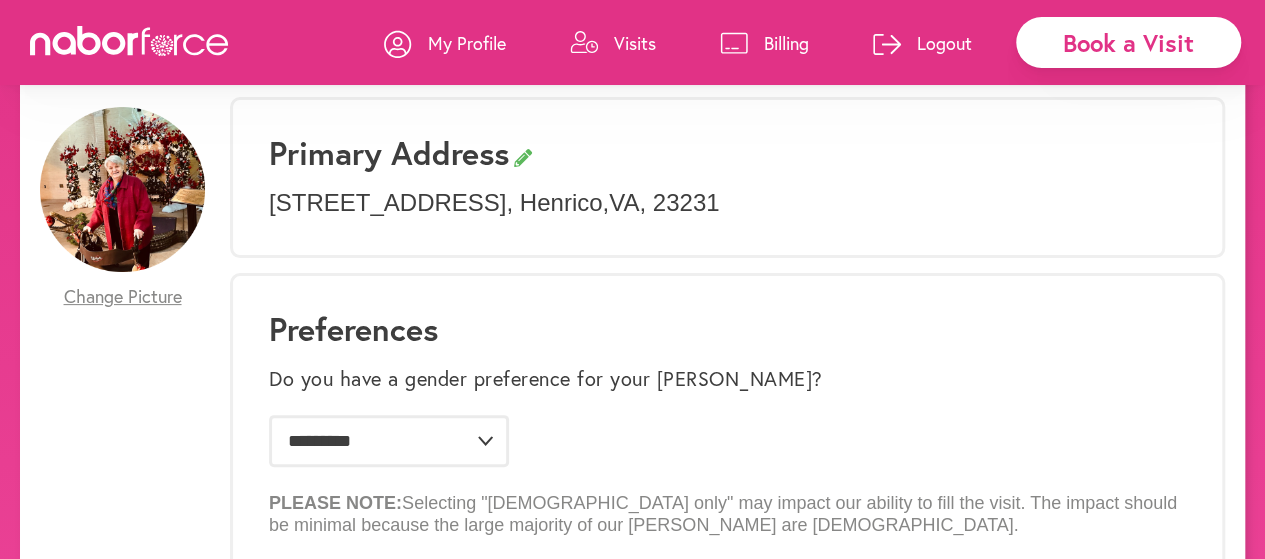 scroll, scrollTop: 121, scrollLeft: 0, axis: vertical 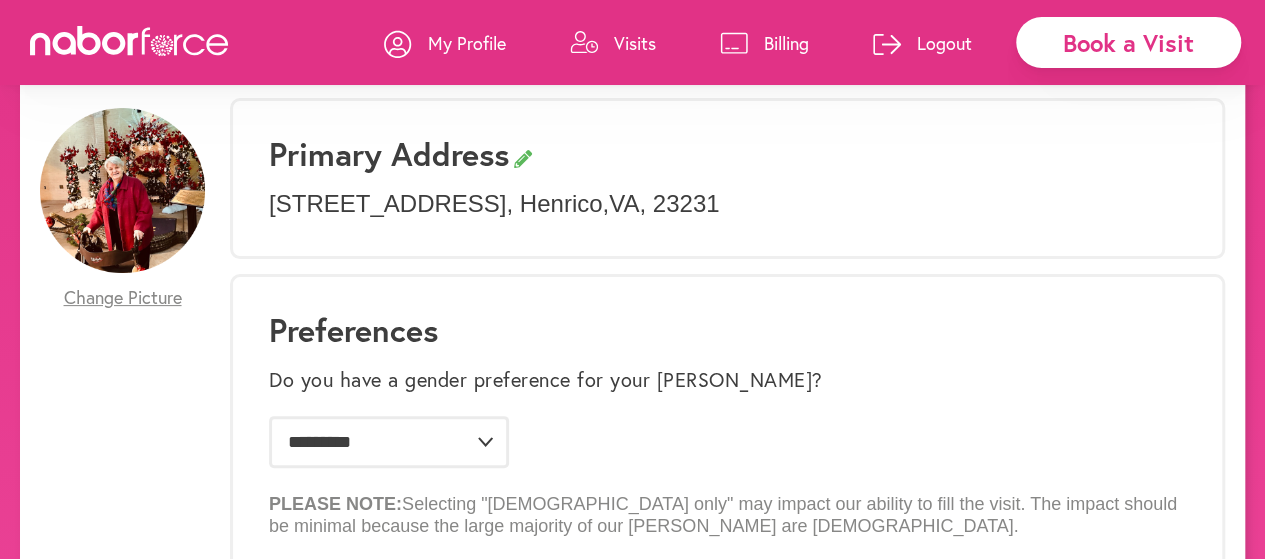 click on "My Profile" at bounding box center [467, 43] 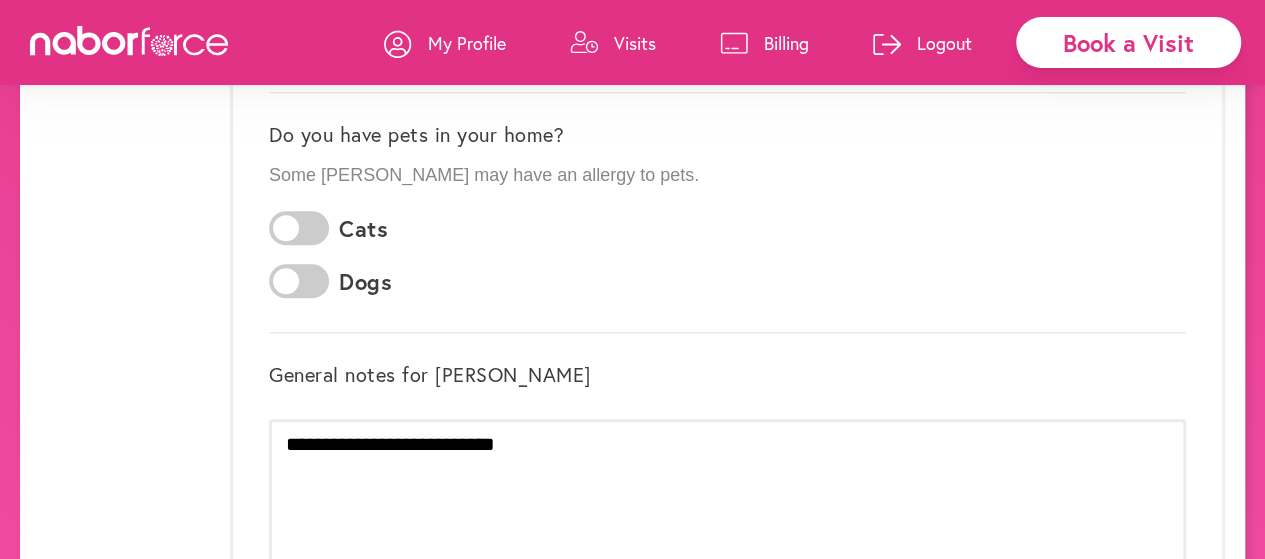scroll, scrollTop: 700, scrollLeft: 0, axis: vertical 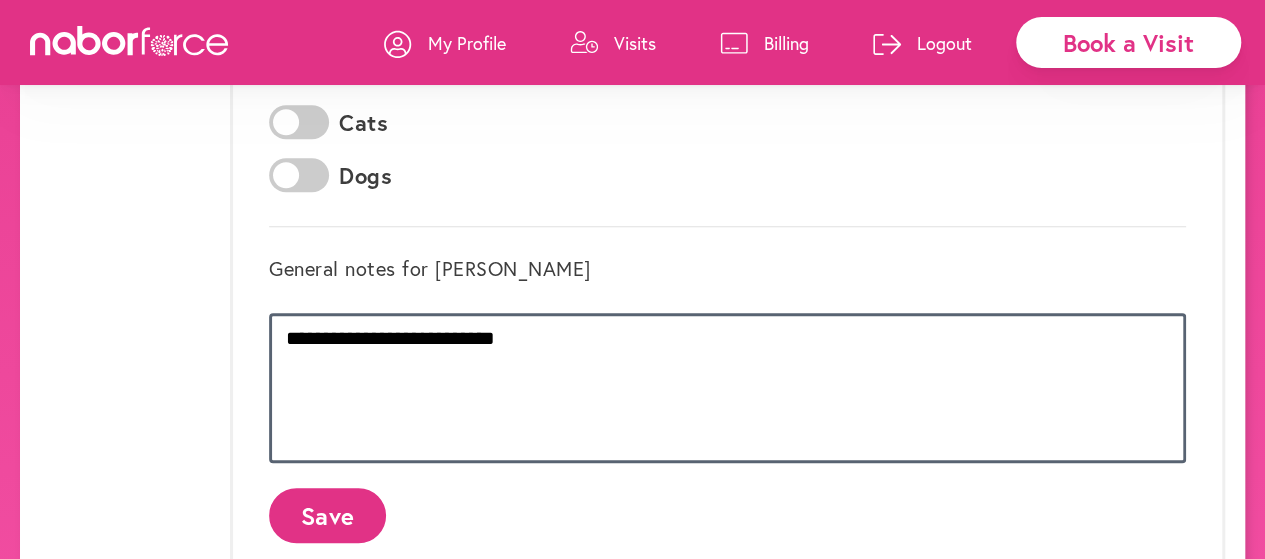 click on "**********" at bounding box center [727, 388] 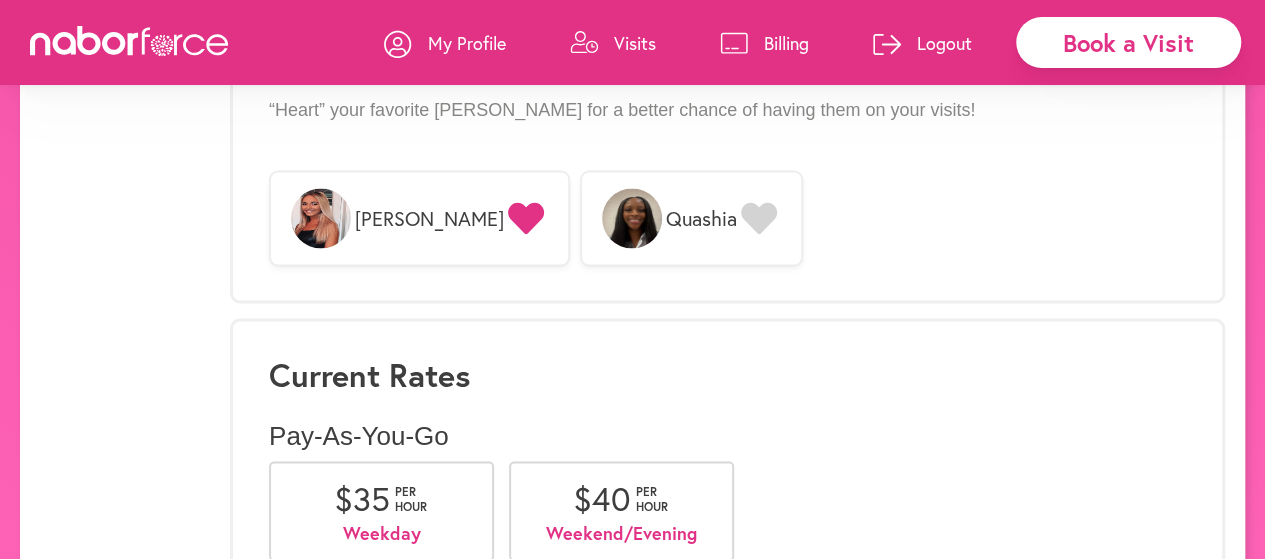 scroll, scrollTop: 1921, scrollLeft: 0, axis: vertical 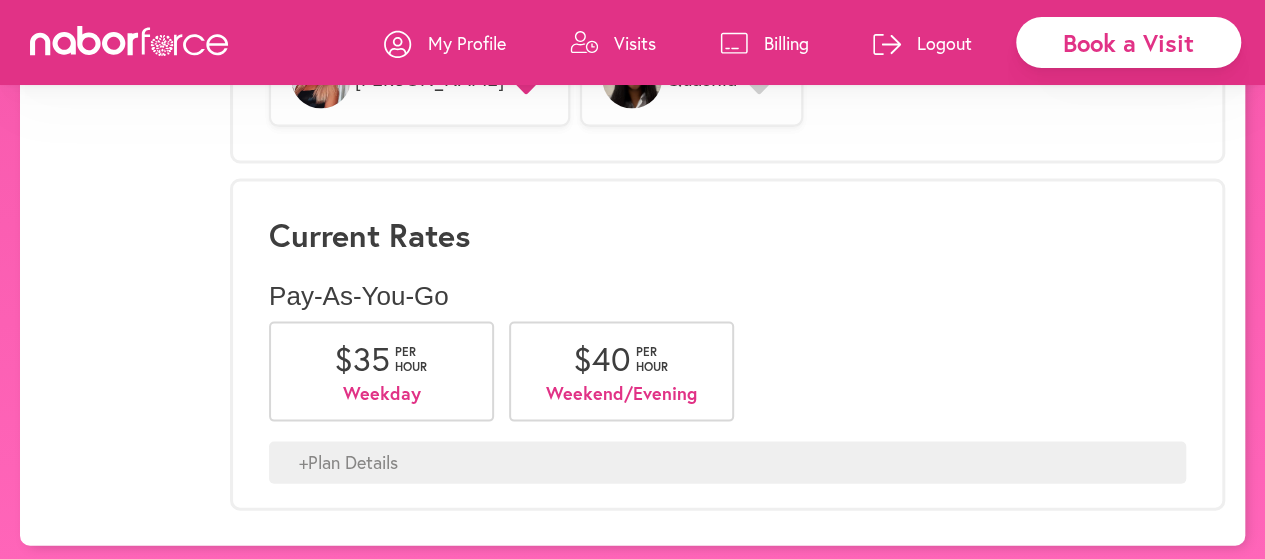 click on "+  Plan Details" at bounding box center [727, 463] 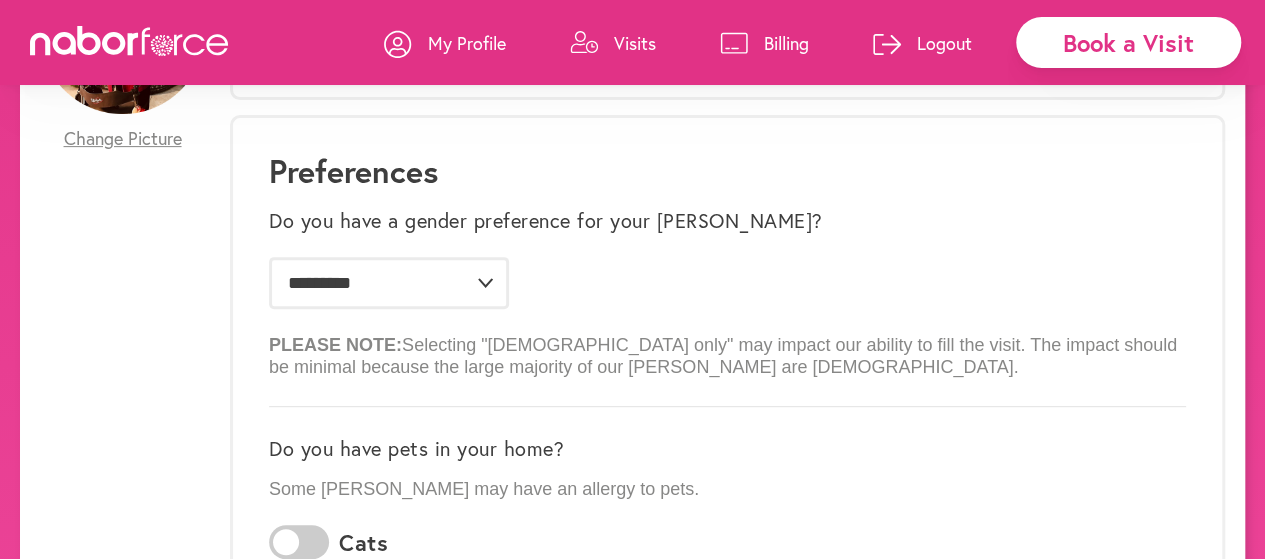 scroll, scrollTop: 0, scrollLeft: 0, axis: both 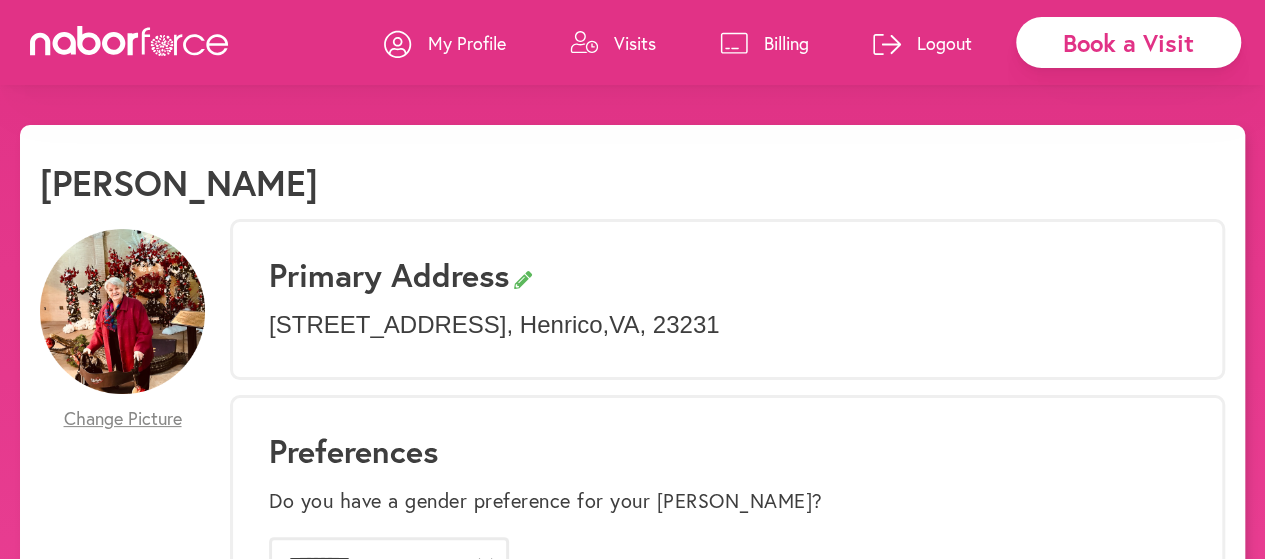 click 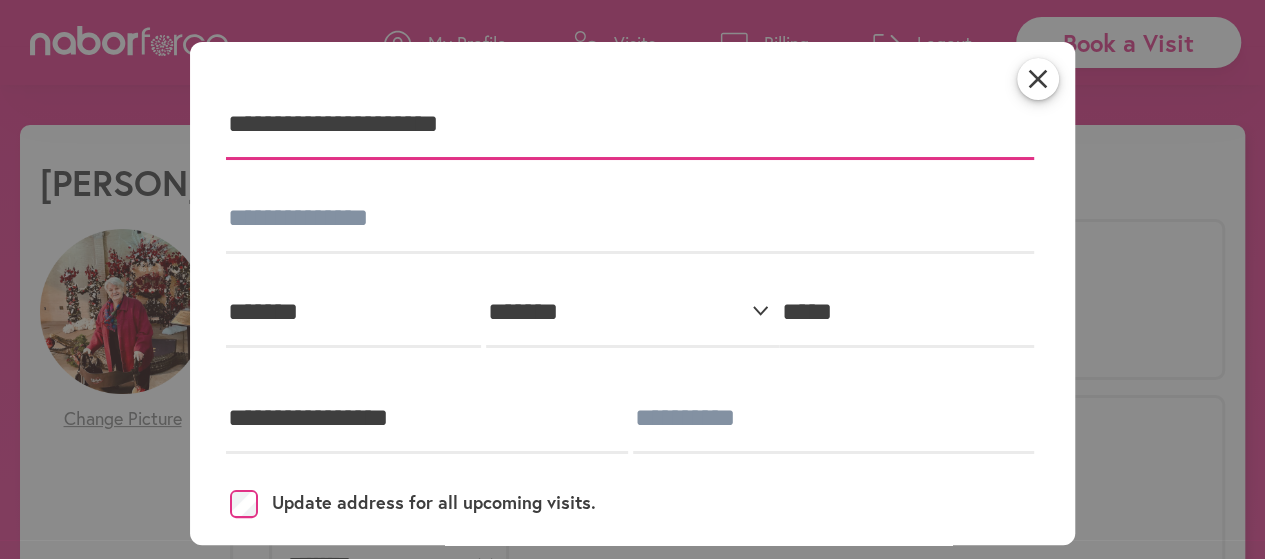 click on "**********" at bounding box center [630, 125] 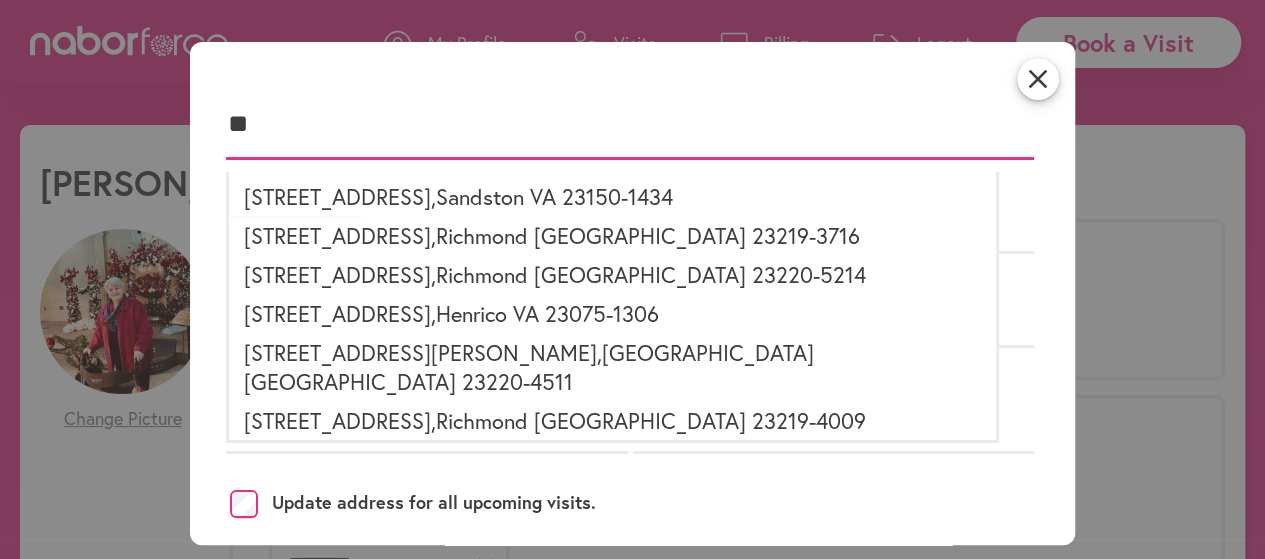type on "*" 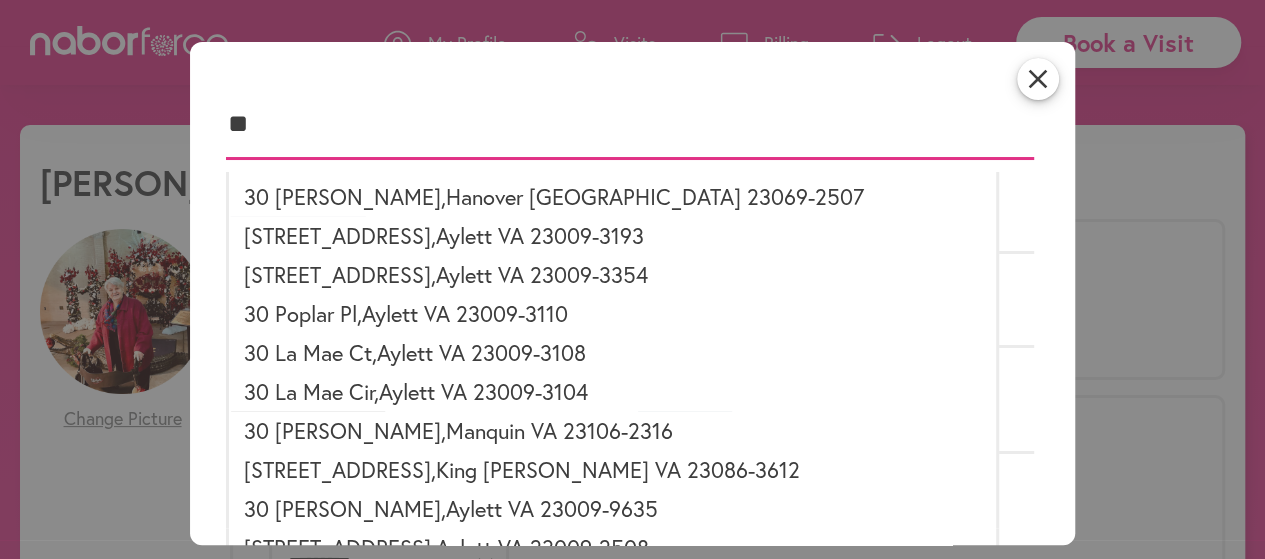 type on "*" 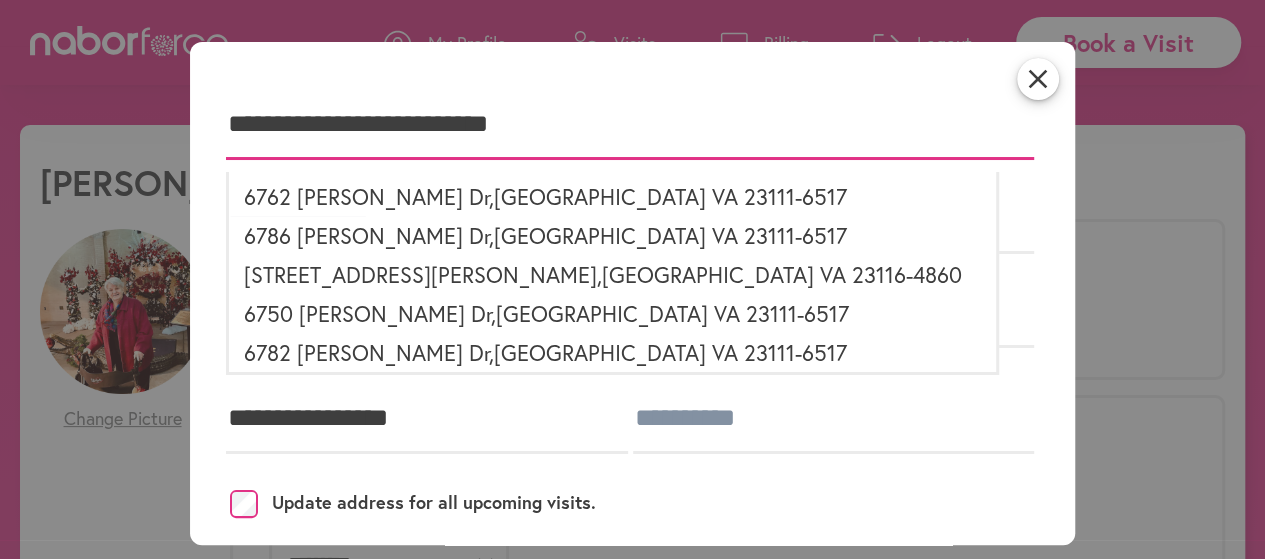 type on "**********" 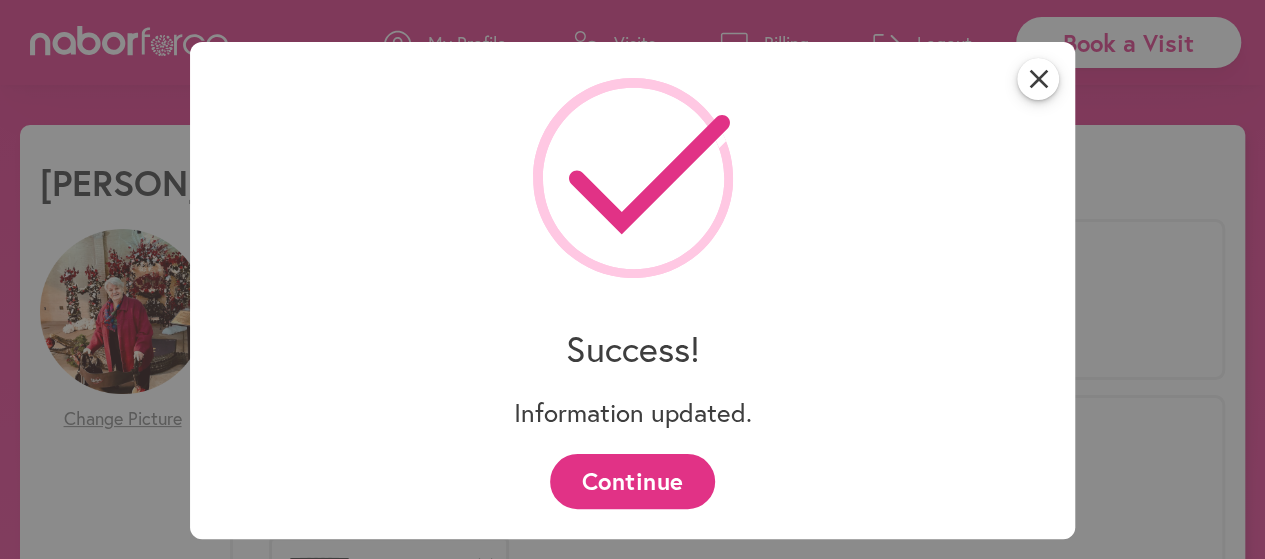 click on "Continue" at bounding box center (632, 481) 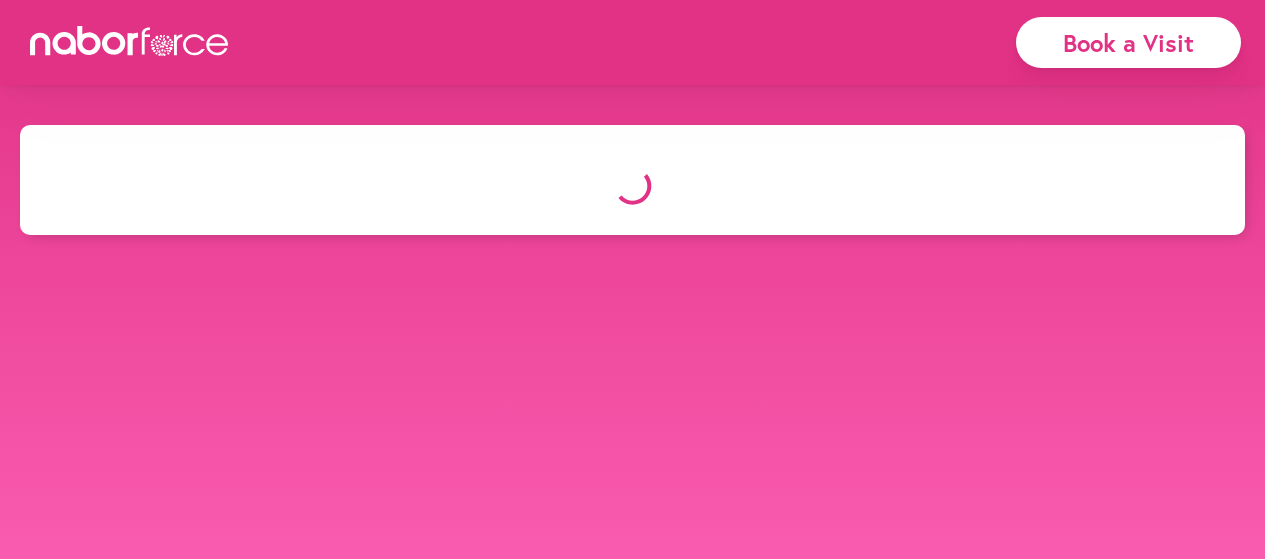 scroll, scrollTop: 0, scrollLeft: 0, axis: both 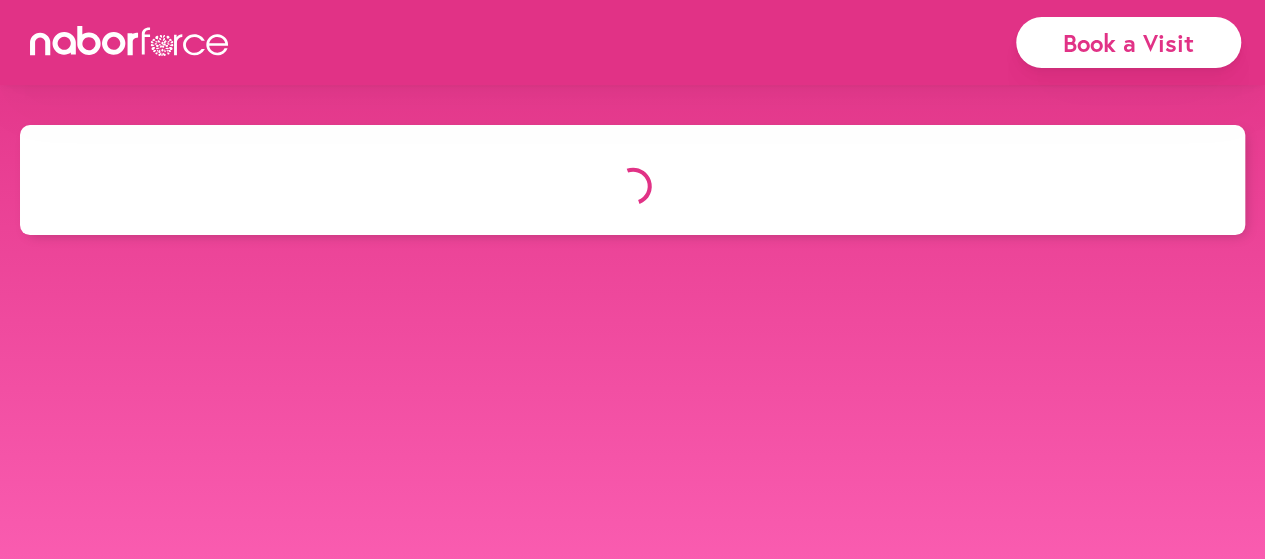 select on "*" 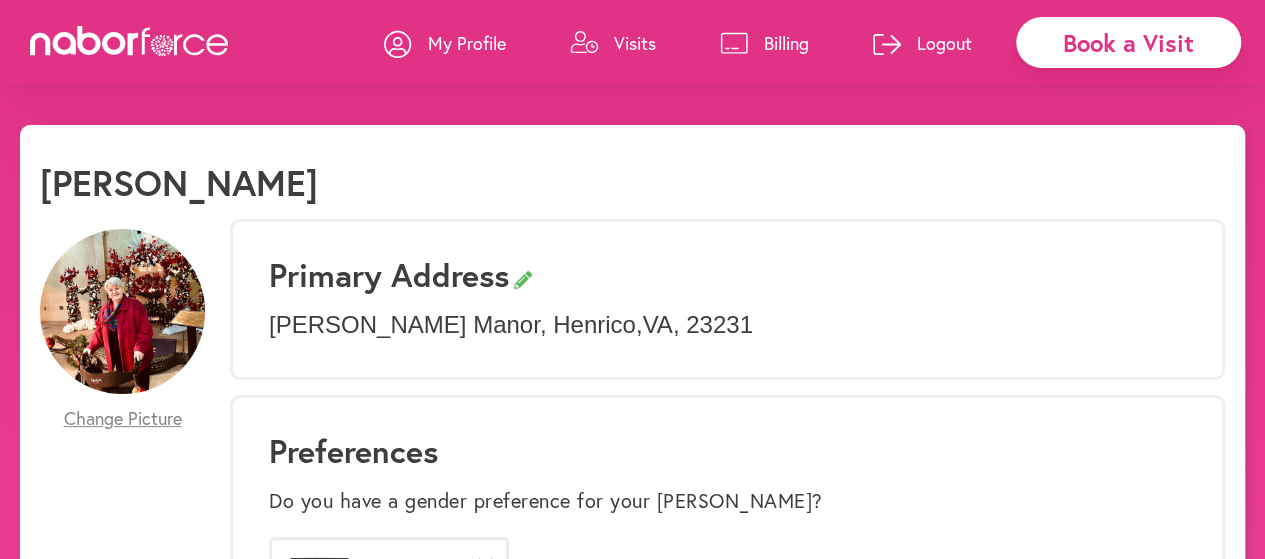 click 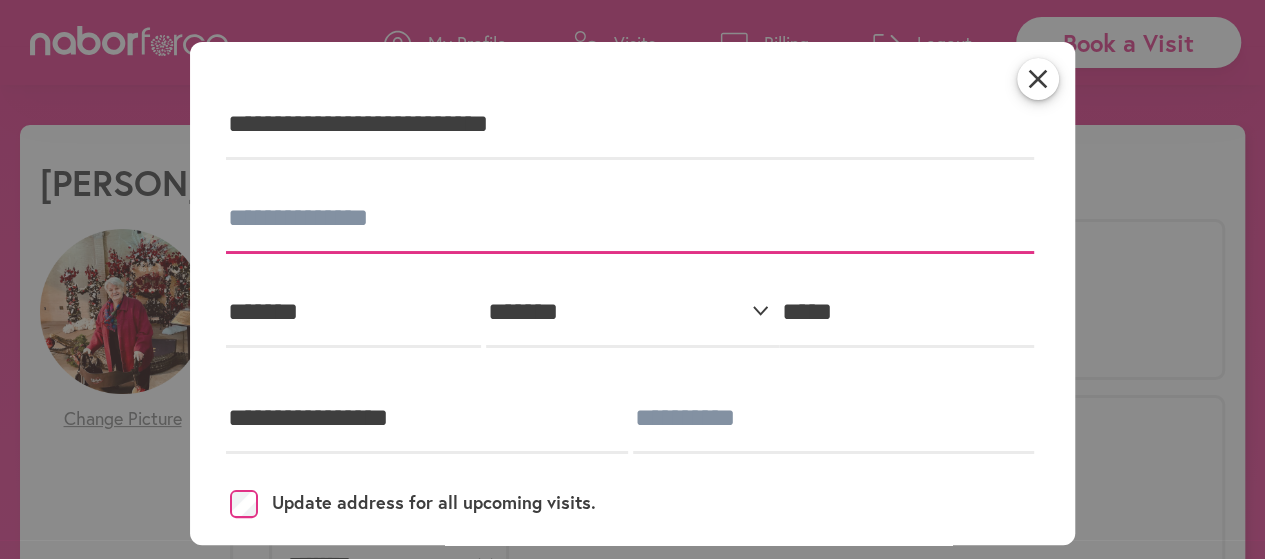 click at bounding box center [630, 219] 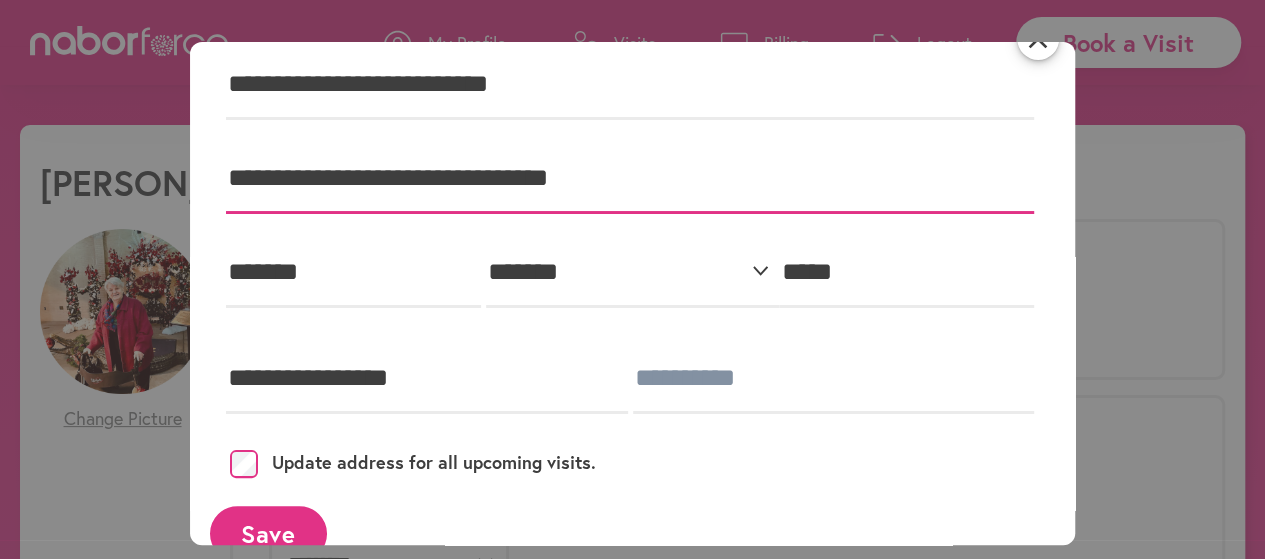 scroll, scrollTop: 74, scrollLeft: 0, axis: vertical 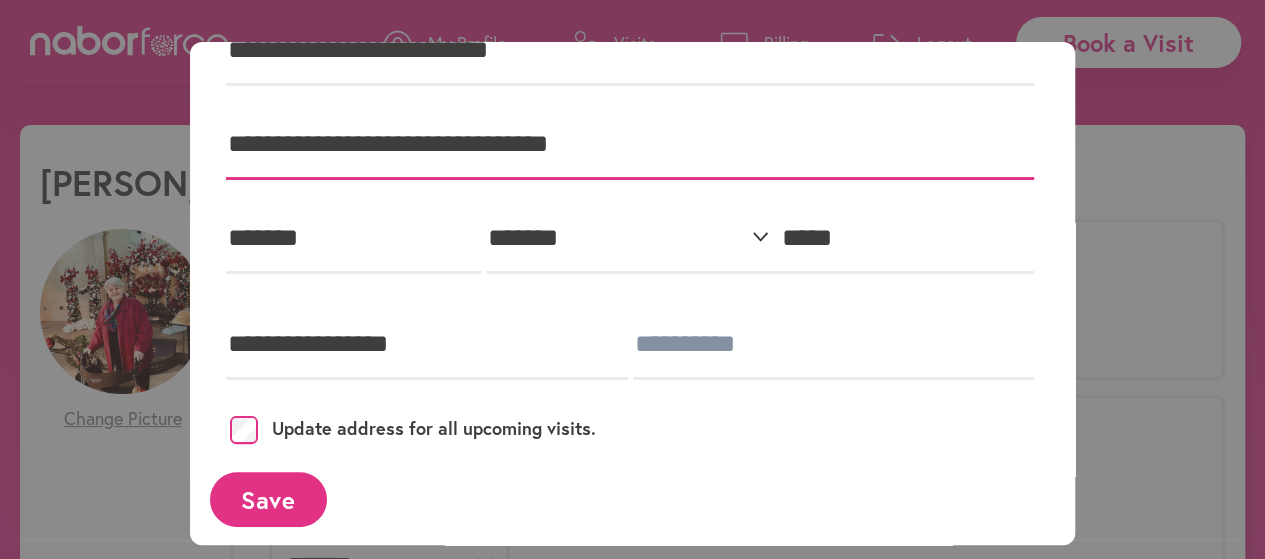 type on "**********" 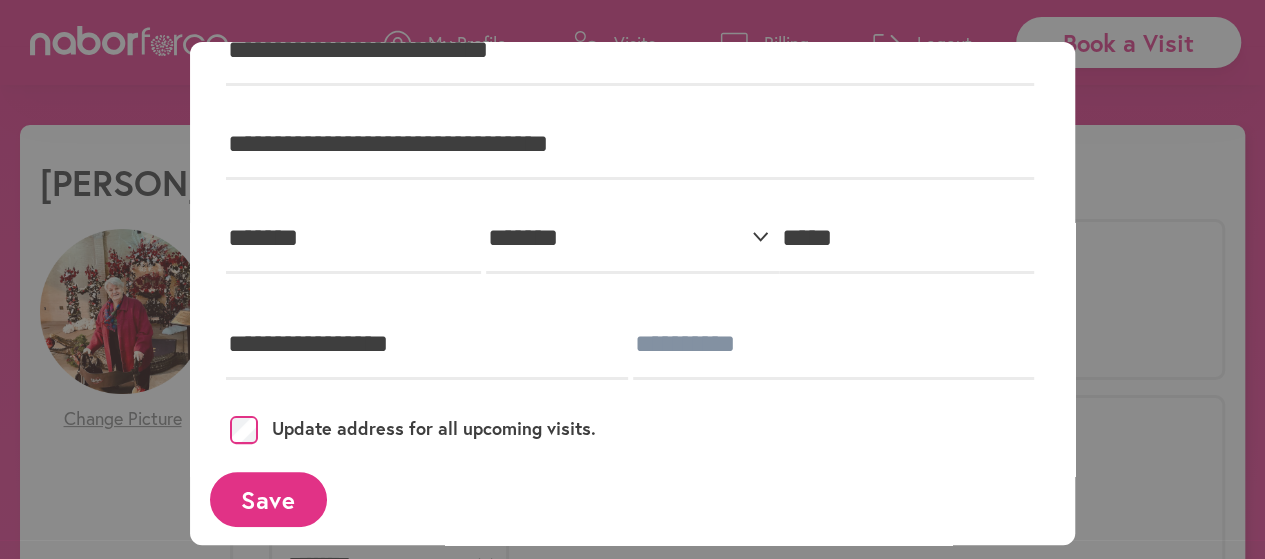 click on "Save" at bounding box center [268, 499] 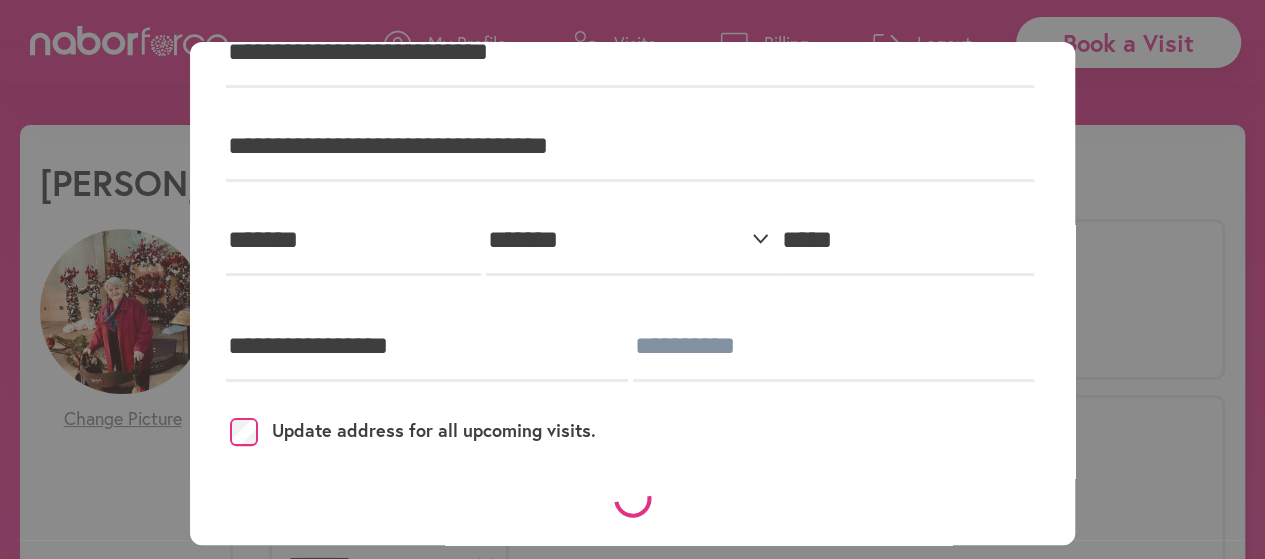 scroll, scrollTop: 0, scrollLeft: 0, axis: both 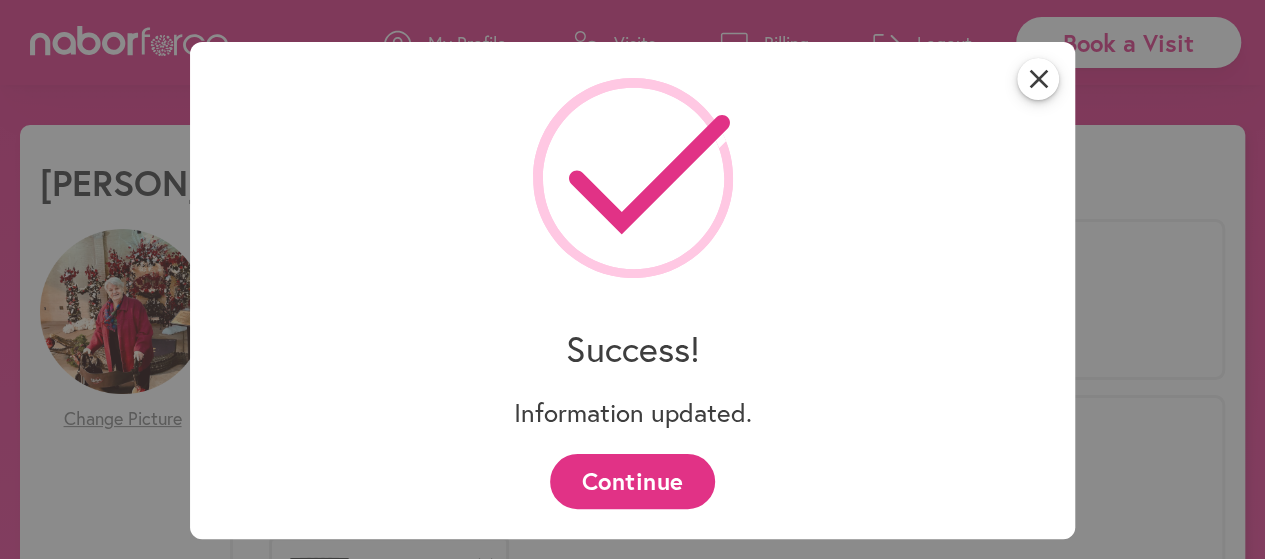 click on "Continue" at bounding box center [632, 481] 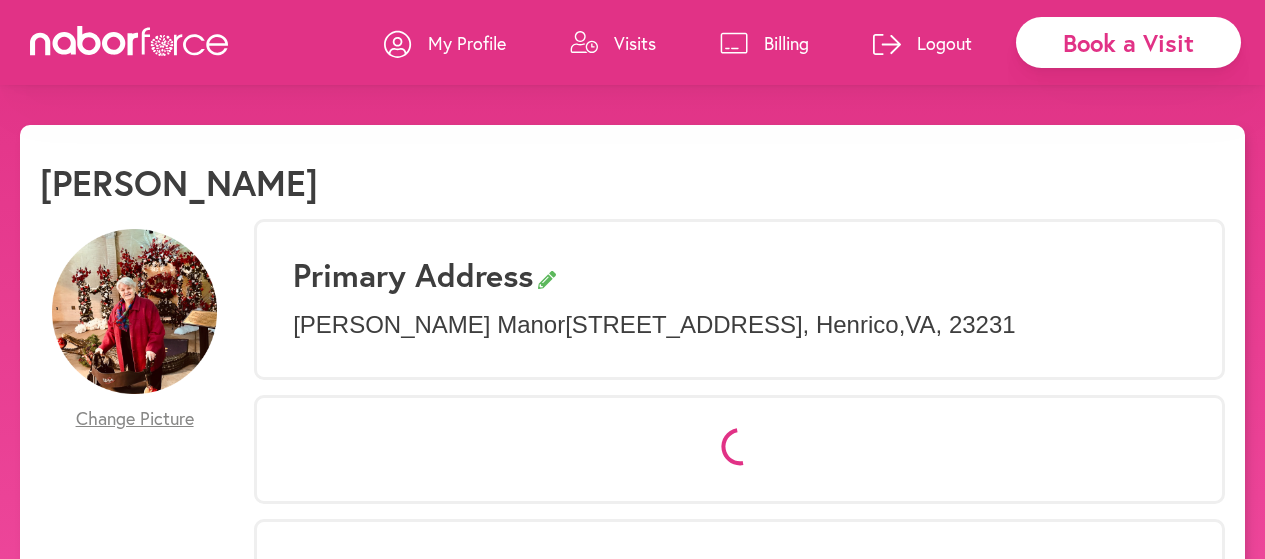 scroll, scrollTop: 0, scrollLeft: 0, axis: both 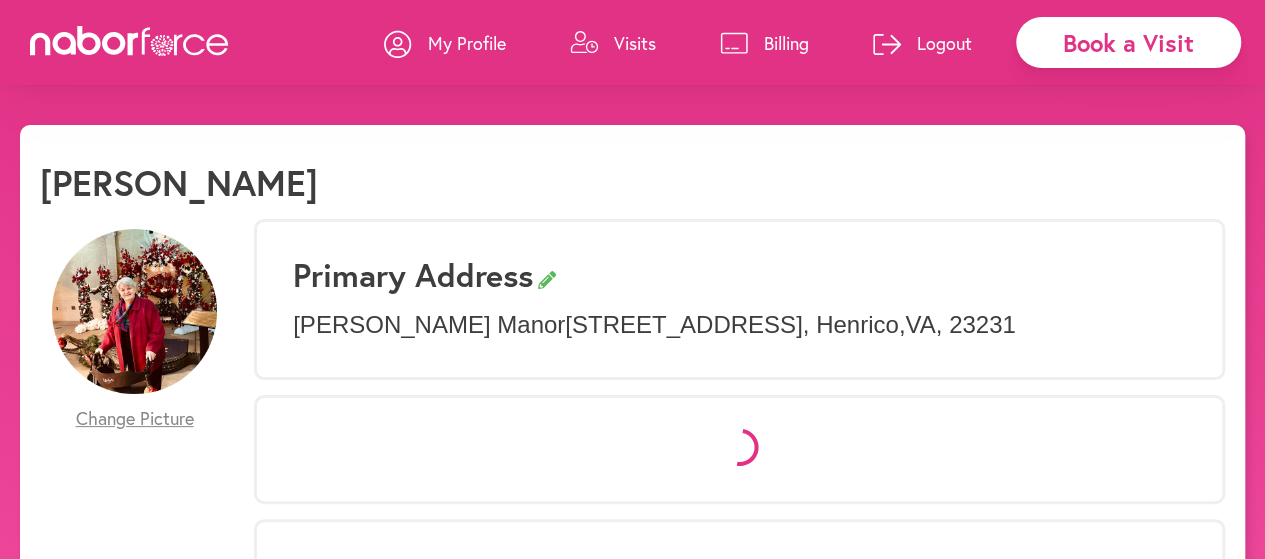 select on "*" 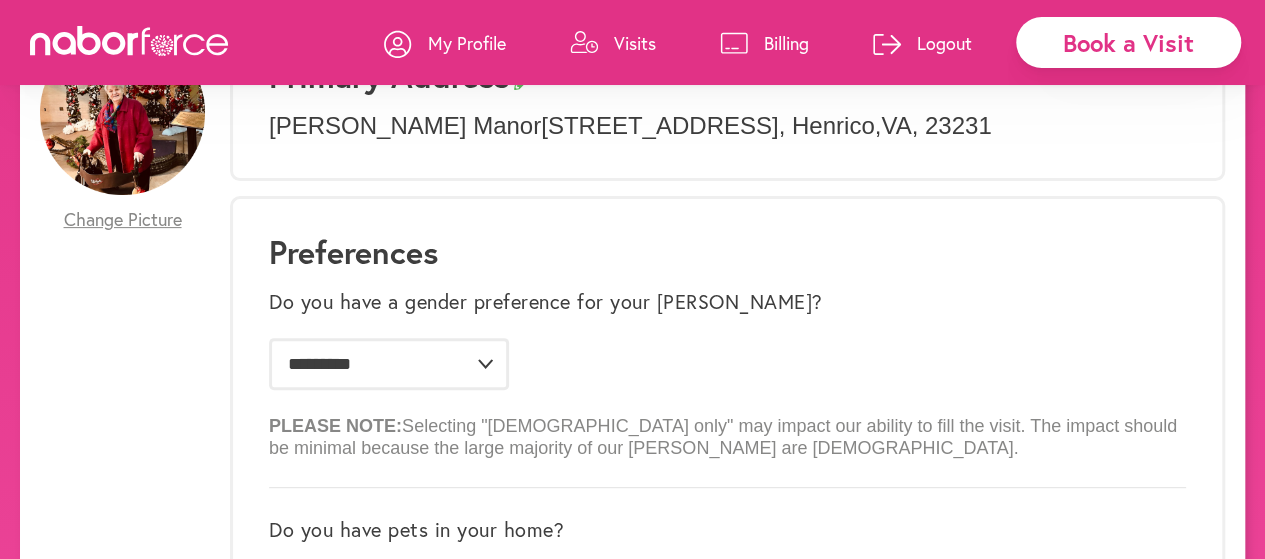 scroll, scrollTop: 0, scrollLeft: 0, axis: both 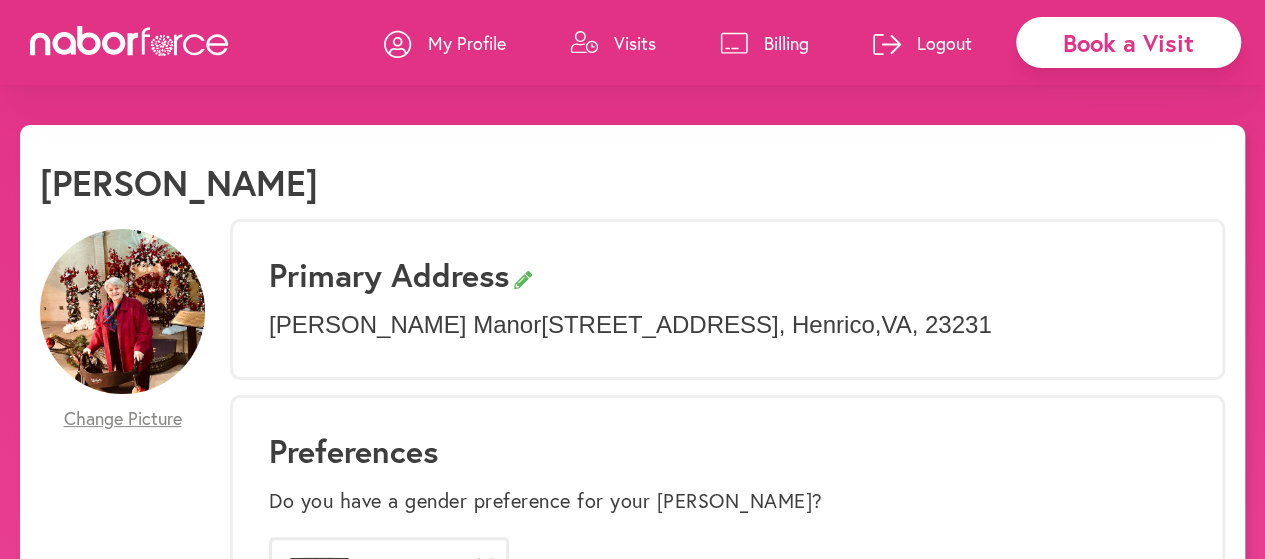click on "My Profile" at bounding box center [467, 43] 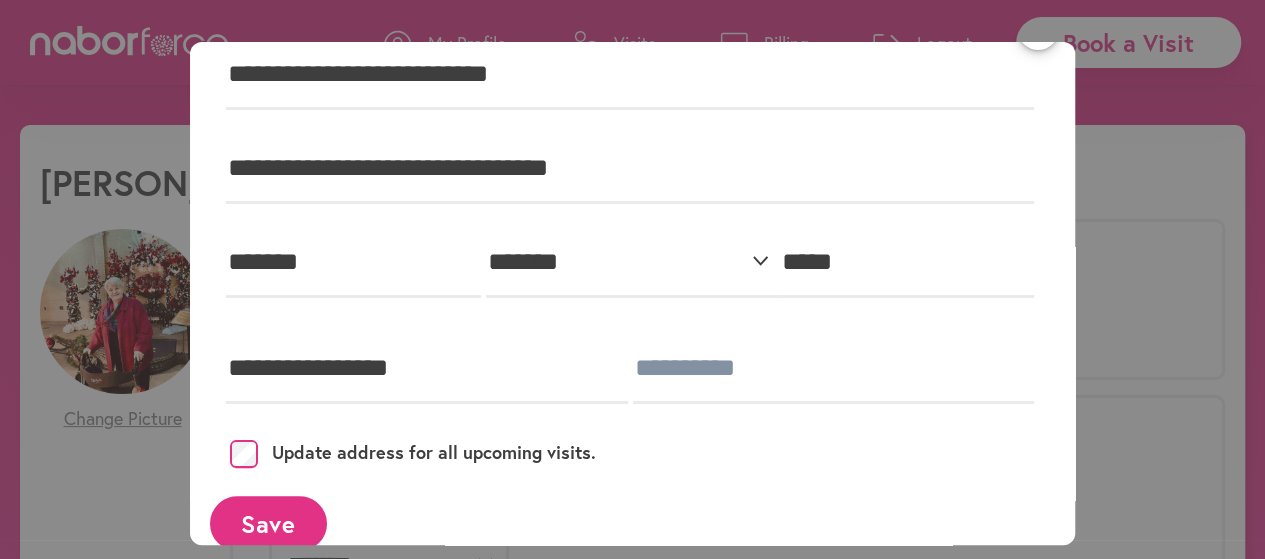 scroll, scrollTop: 74, scrollLeft: 0, axis: vertical 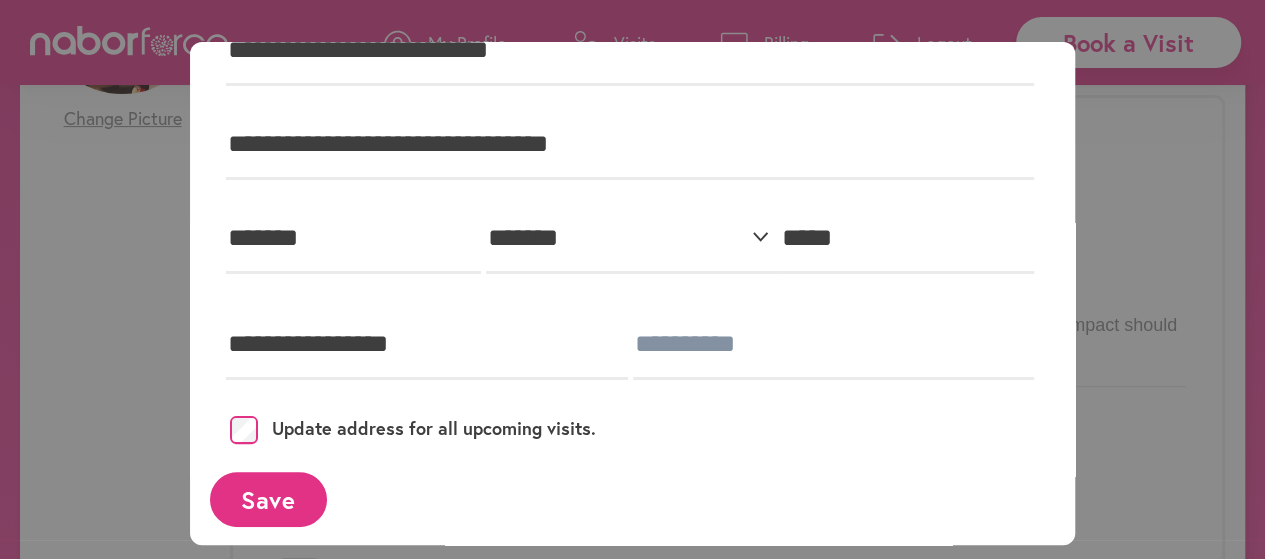 click on "Save" at bounding box center [268, 499] 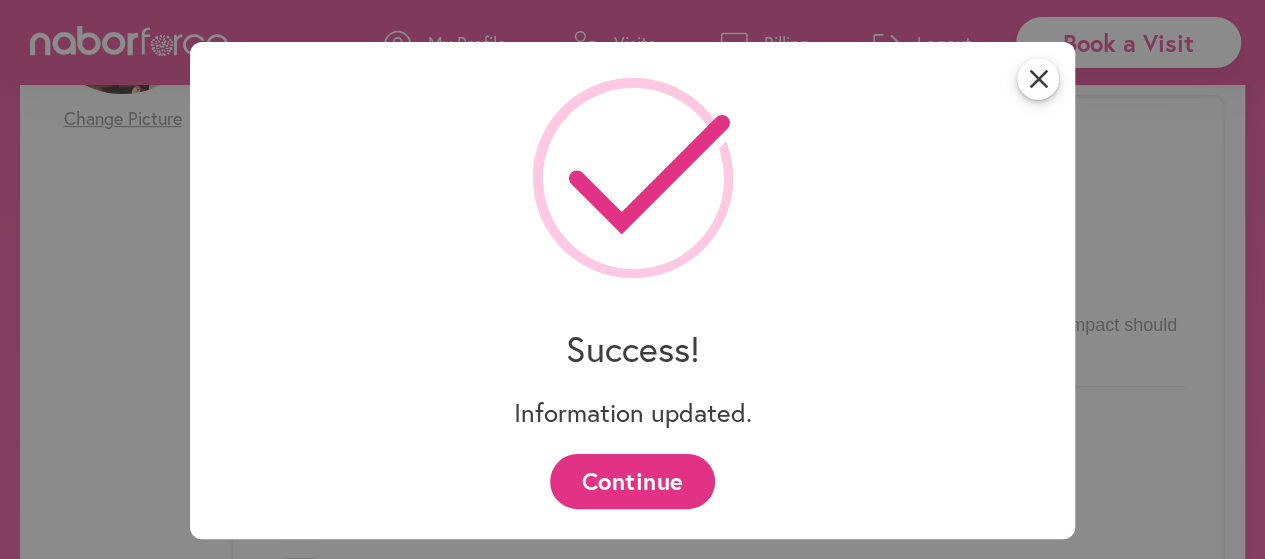 scroll, scrollTop: 0, scrollLeft: 0, axis: both 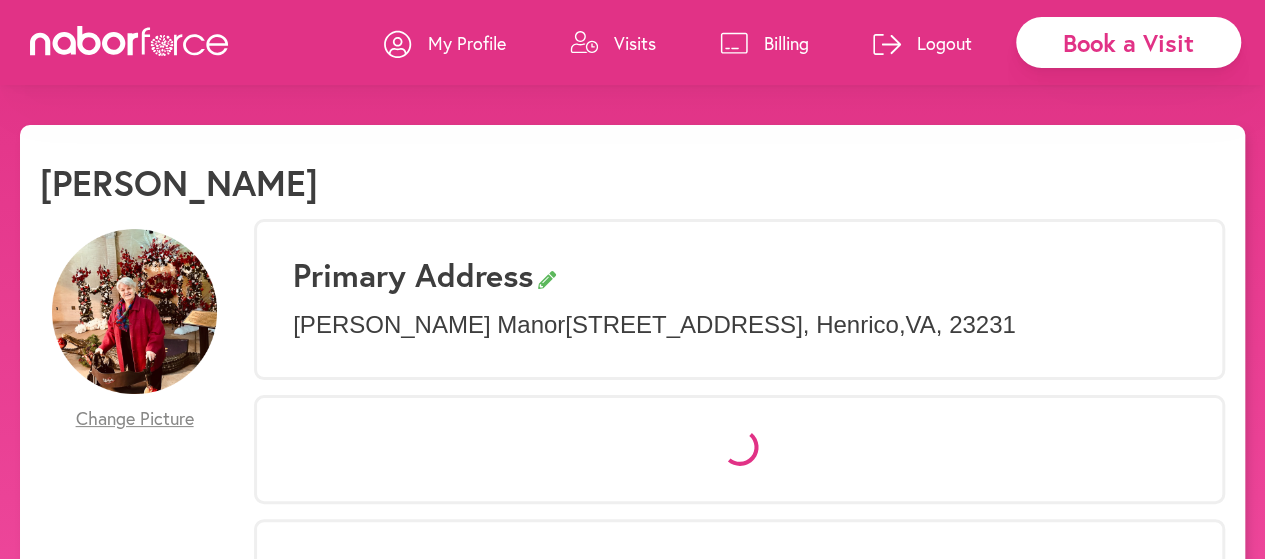 select on "*" 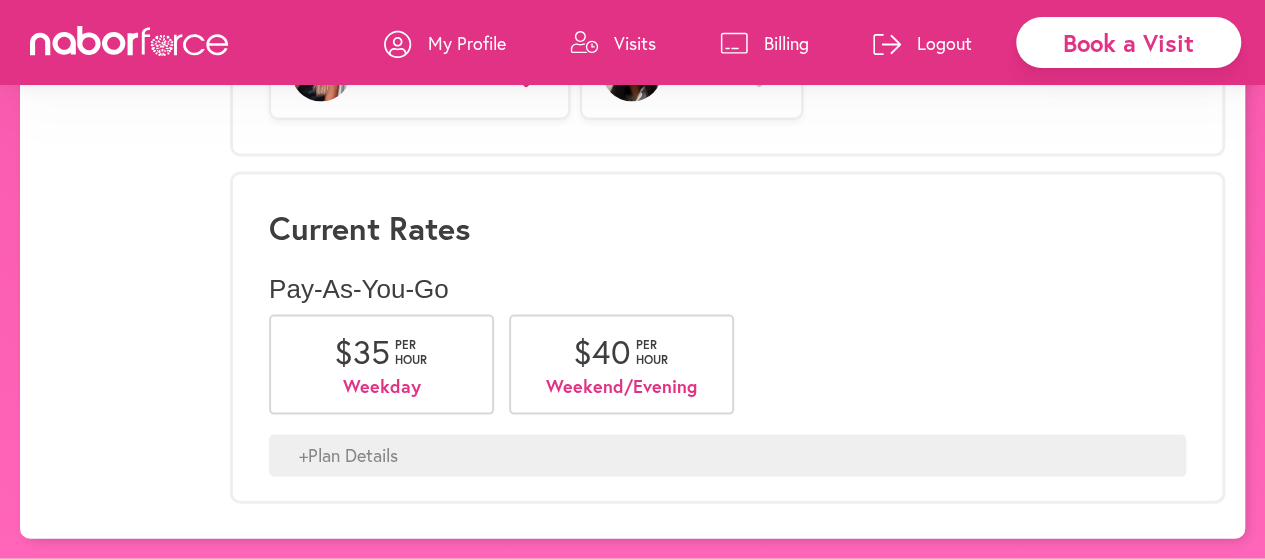 scroll, scrollTop: 1950, scrollLeft: 0, axis: vertical 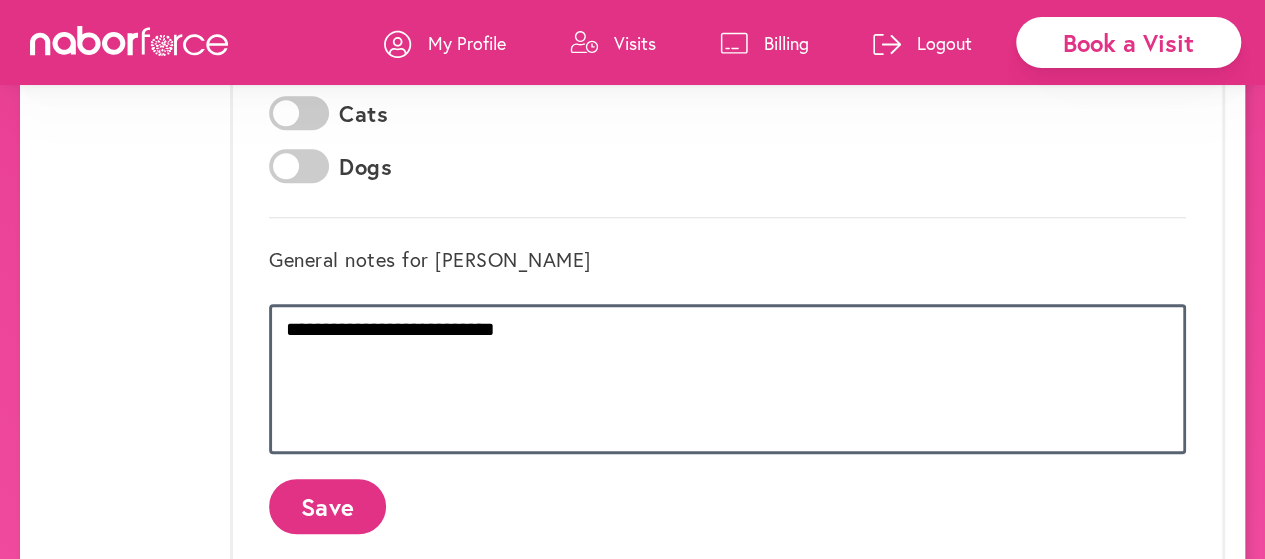 click on "**********" at bounding box center (727, 379) 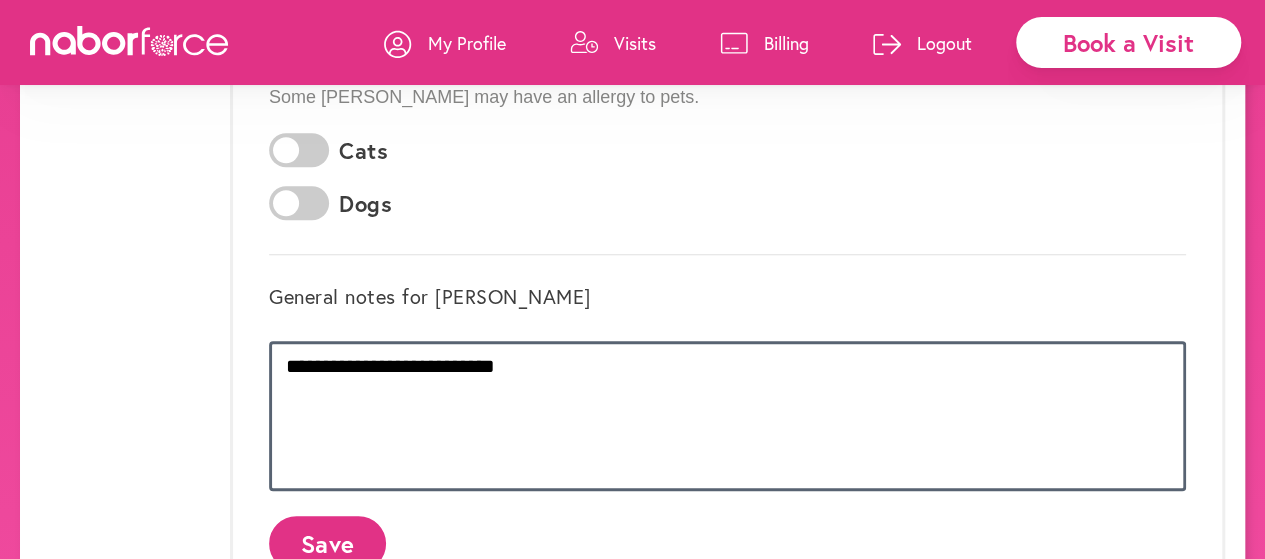 scroll, scrollTop: 809, scrollLeft: 0, axis: vertical 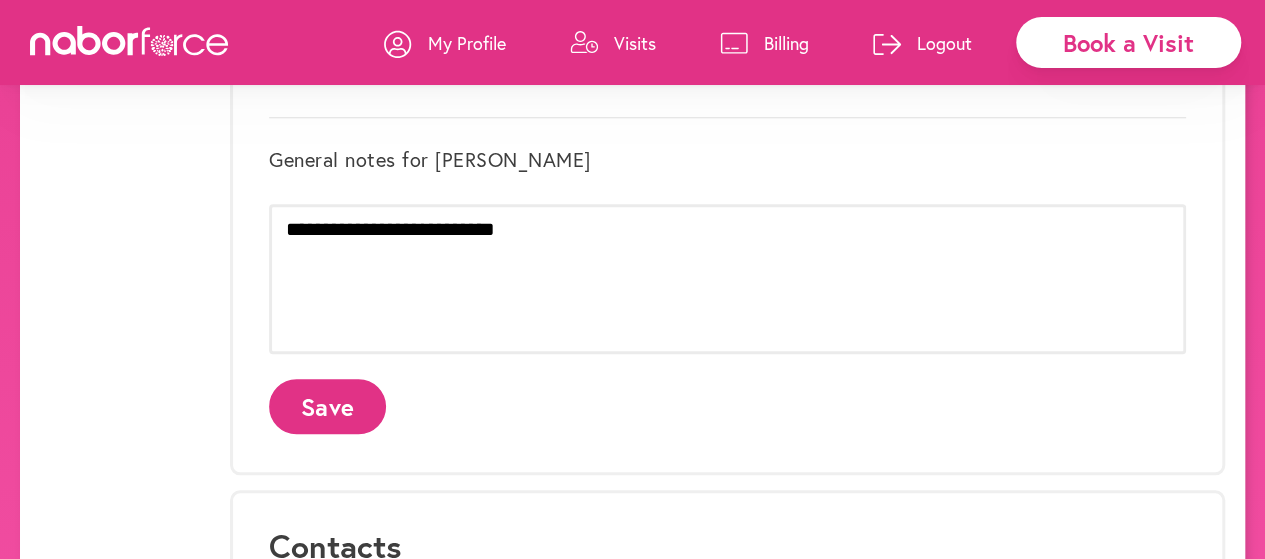 click on "Save" 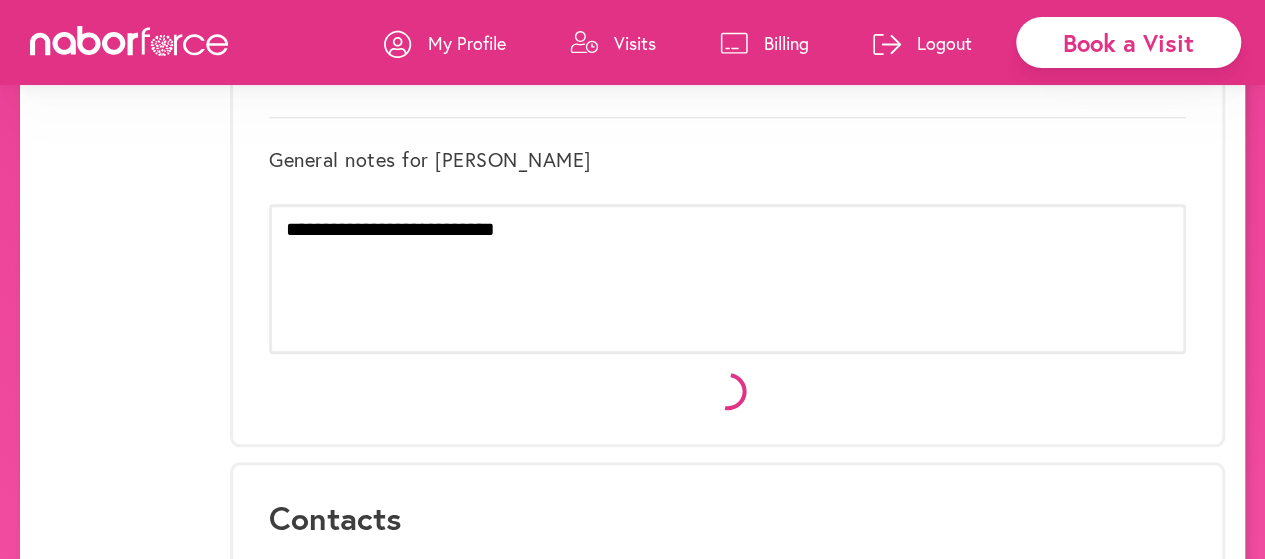 scroll, scrollTop: 0, scrollLeft: 0, axis: both 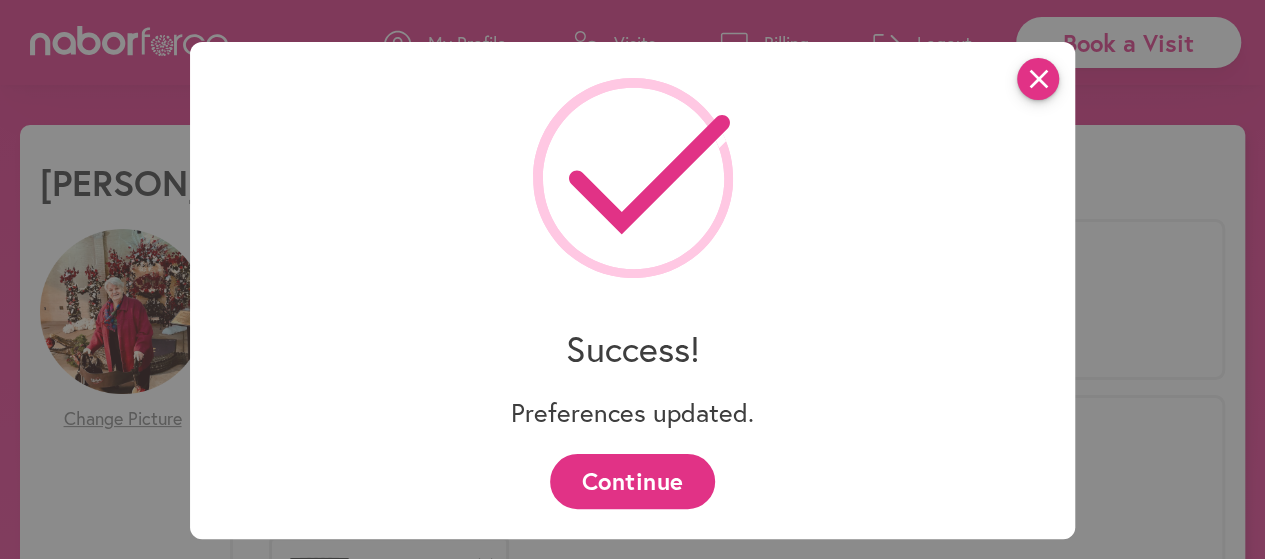 click on "close" at bounding box center (1038, 79) 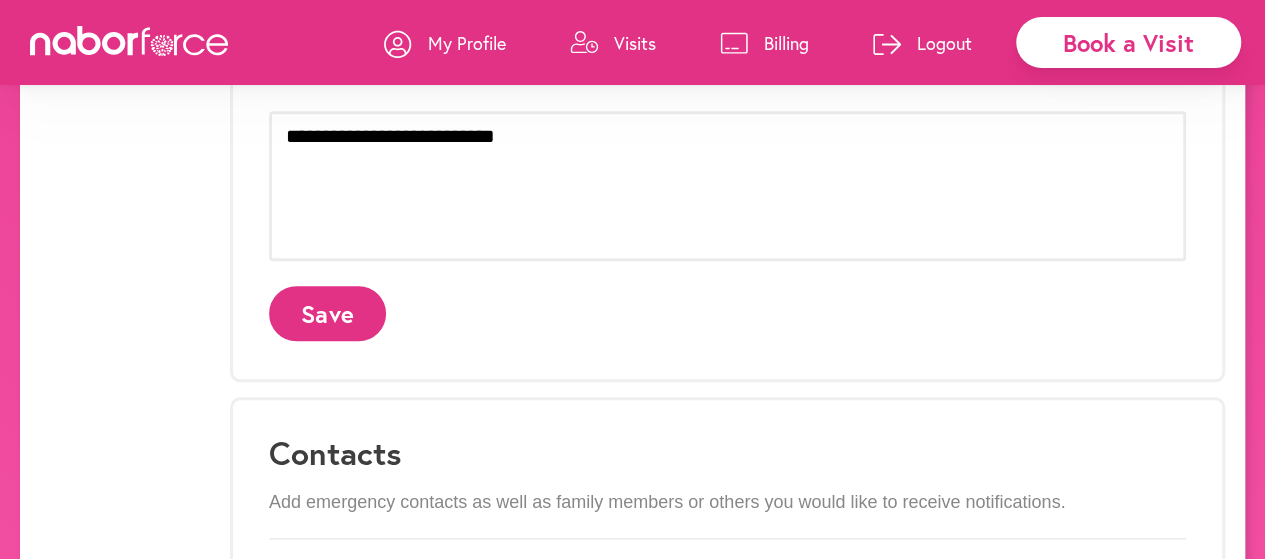 scroll, scrollTop: 900, scrollLeft: 0, axis: vertical 